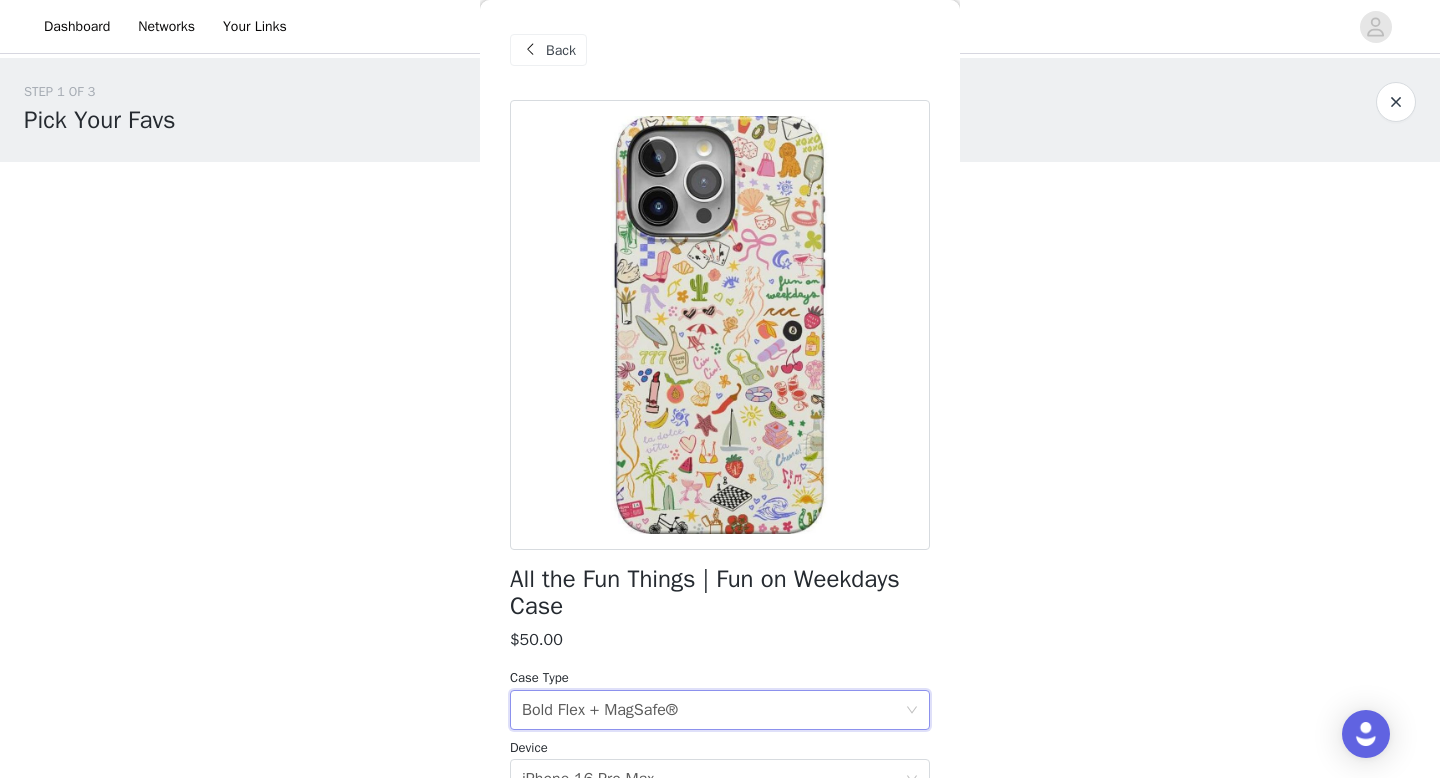 scroll, scrollTop: 0, scrollLeft: 0, axis: both 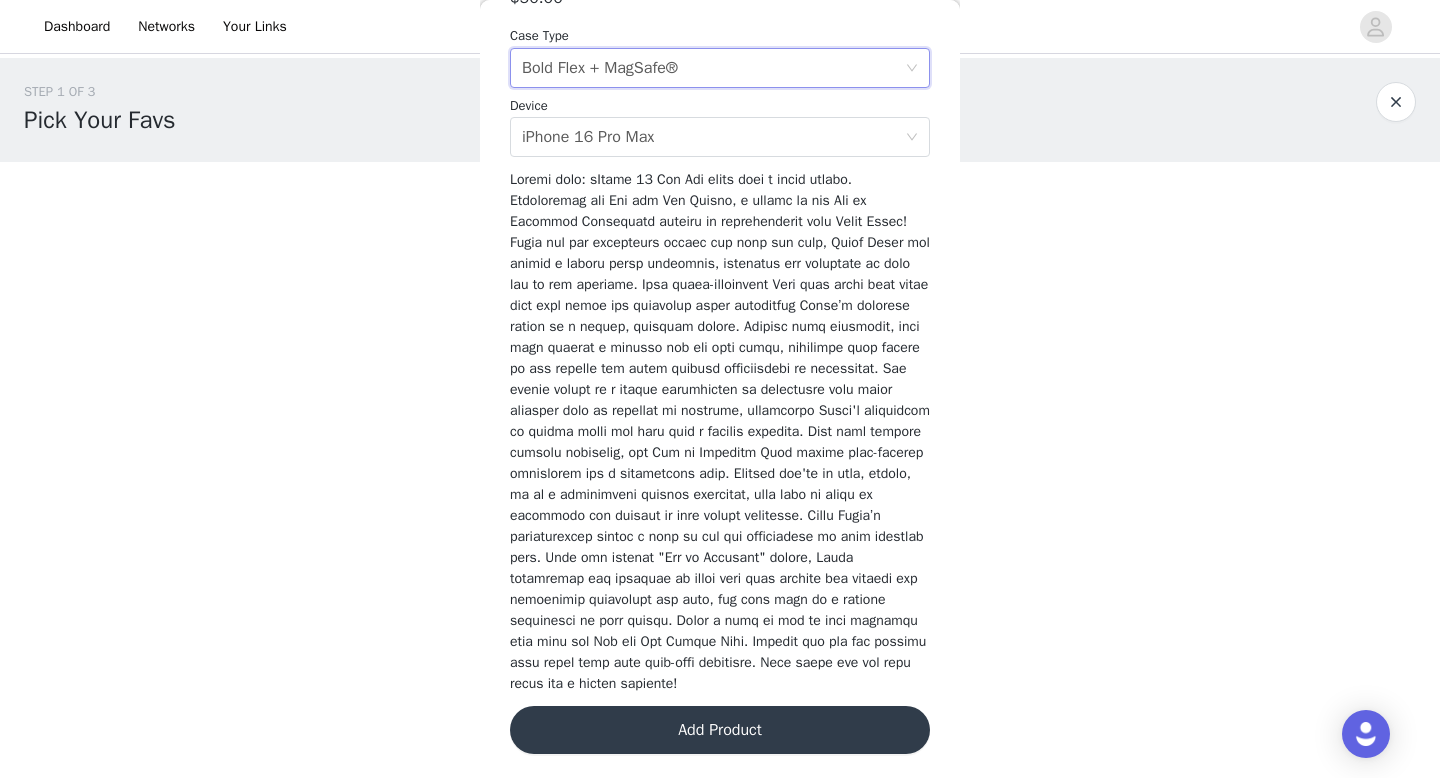 click on "Add Product" at bounding box center [720, 730] 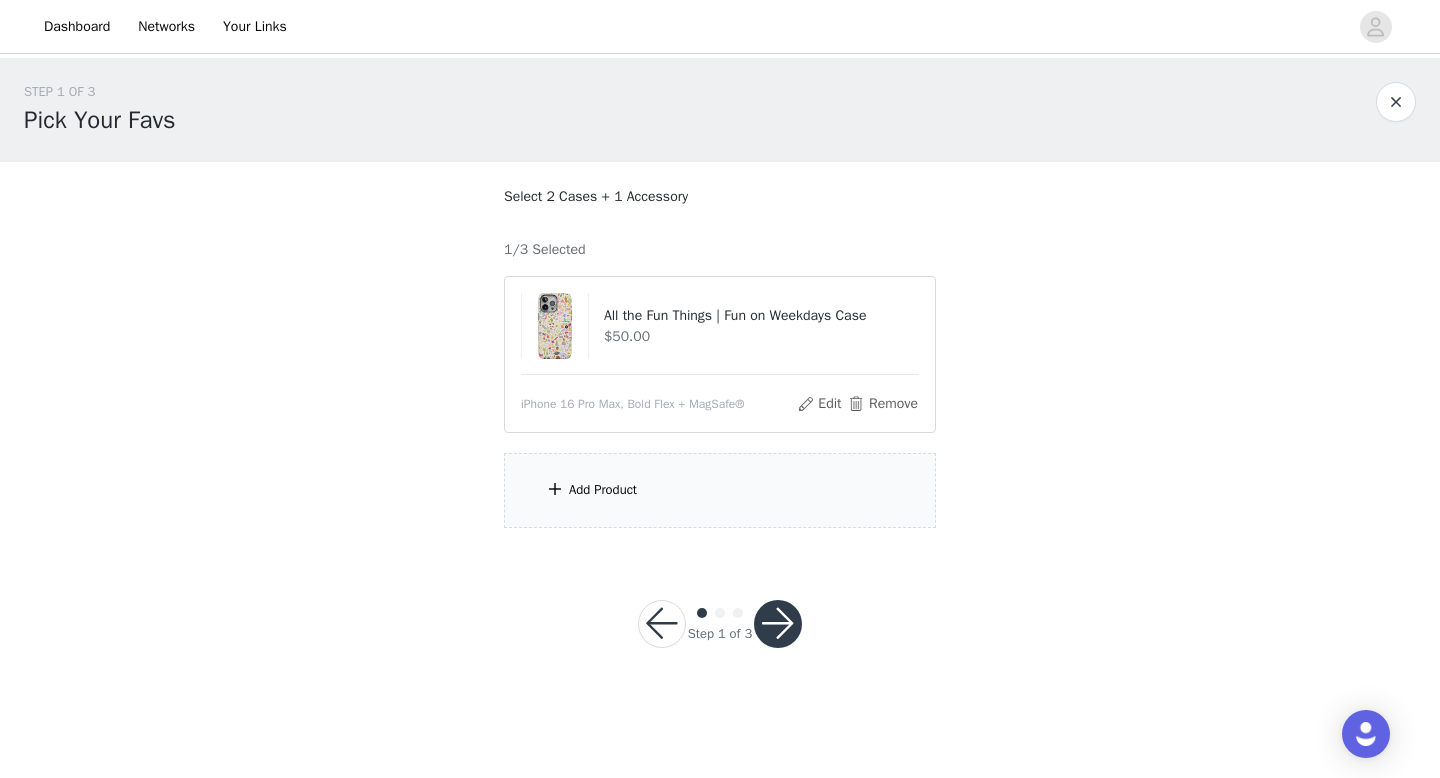 click on "Add Product" at bounding box center [720, 490] 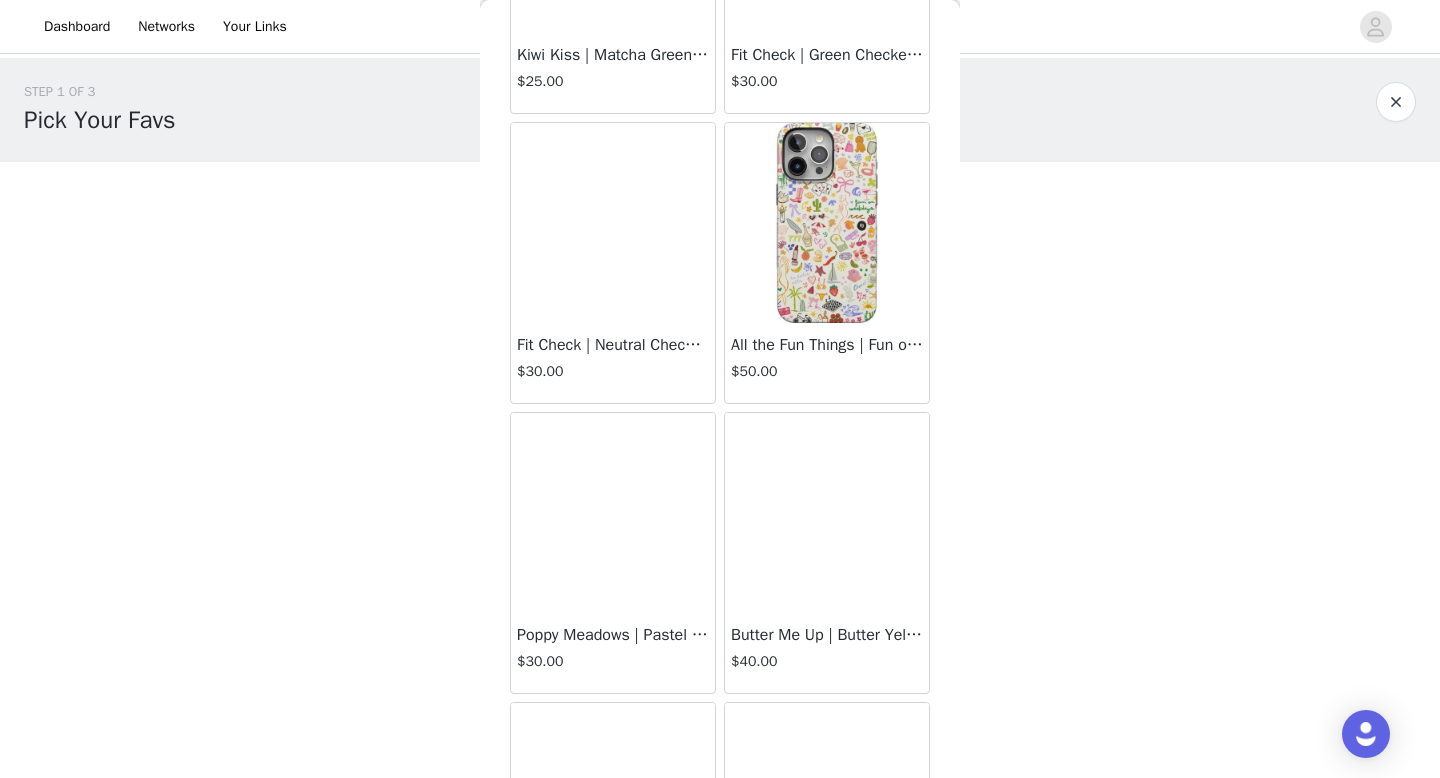 scroll, scrollTop: 2926, scrollLeft: 0, axis: vertical 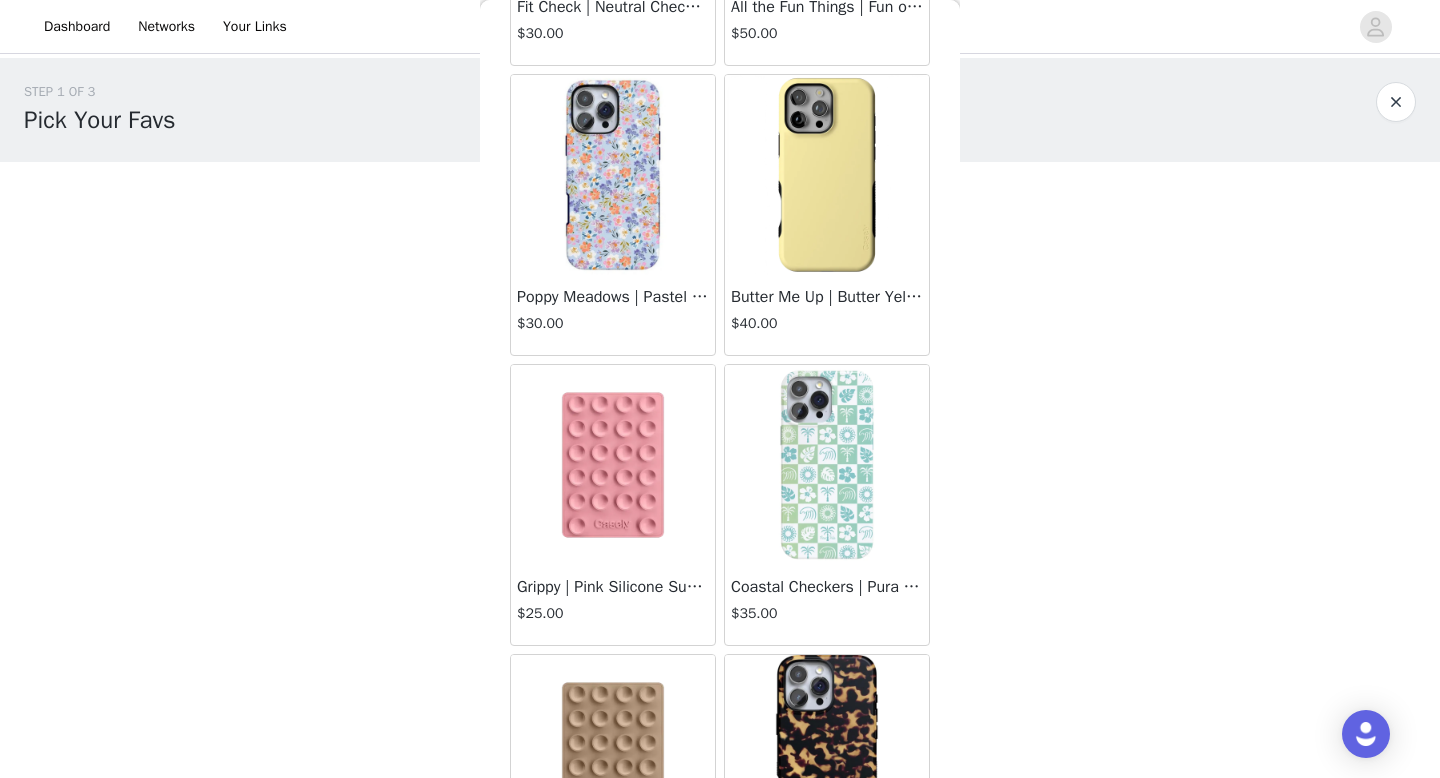 click at bounding box center [827, 465] 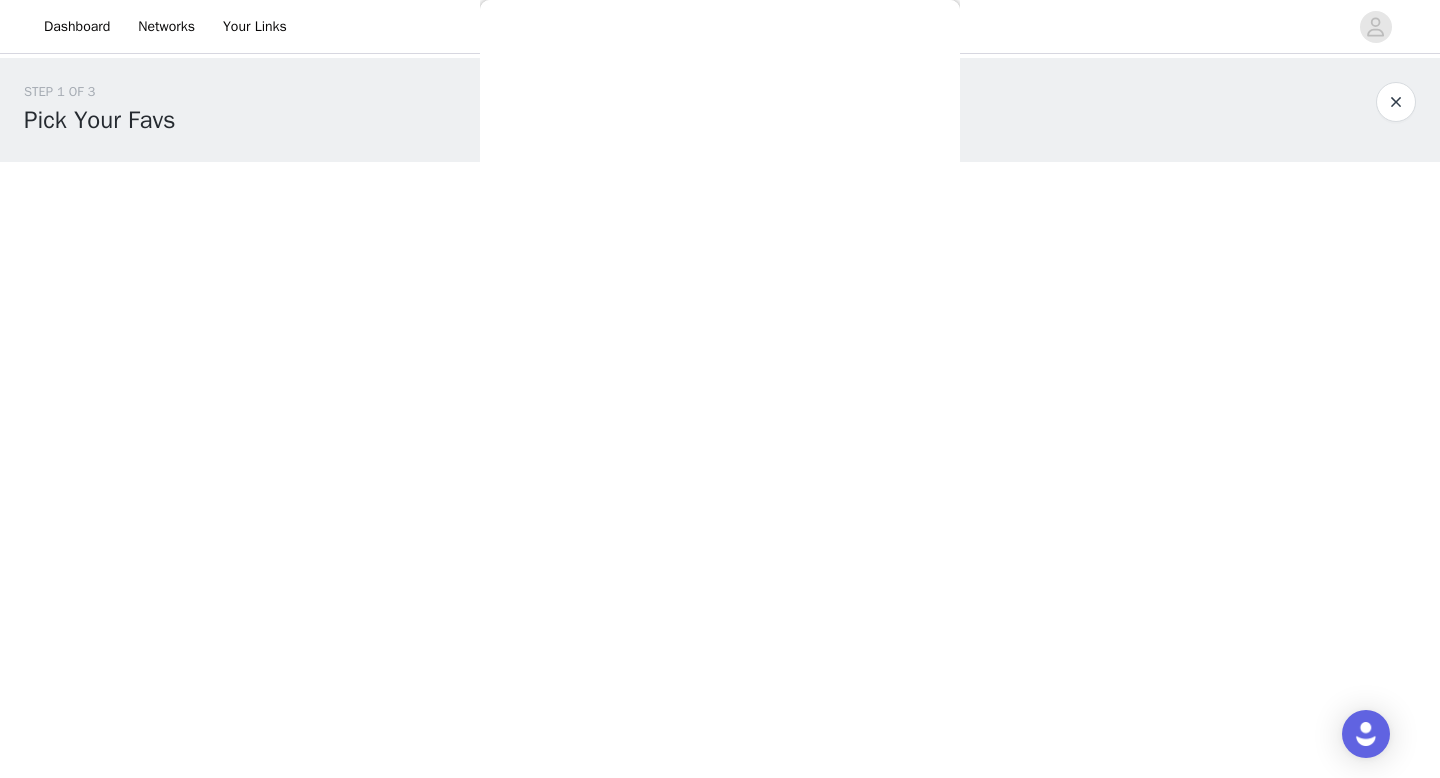 scroll, scrollTop: 342, scrollLeft: 0, axis: vertical 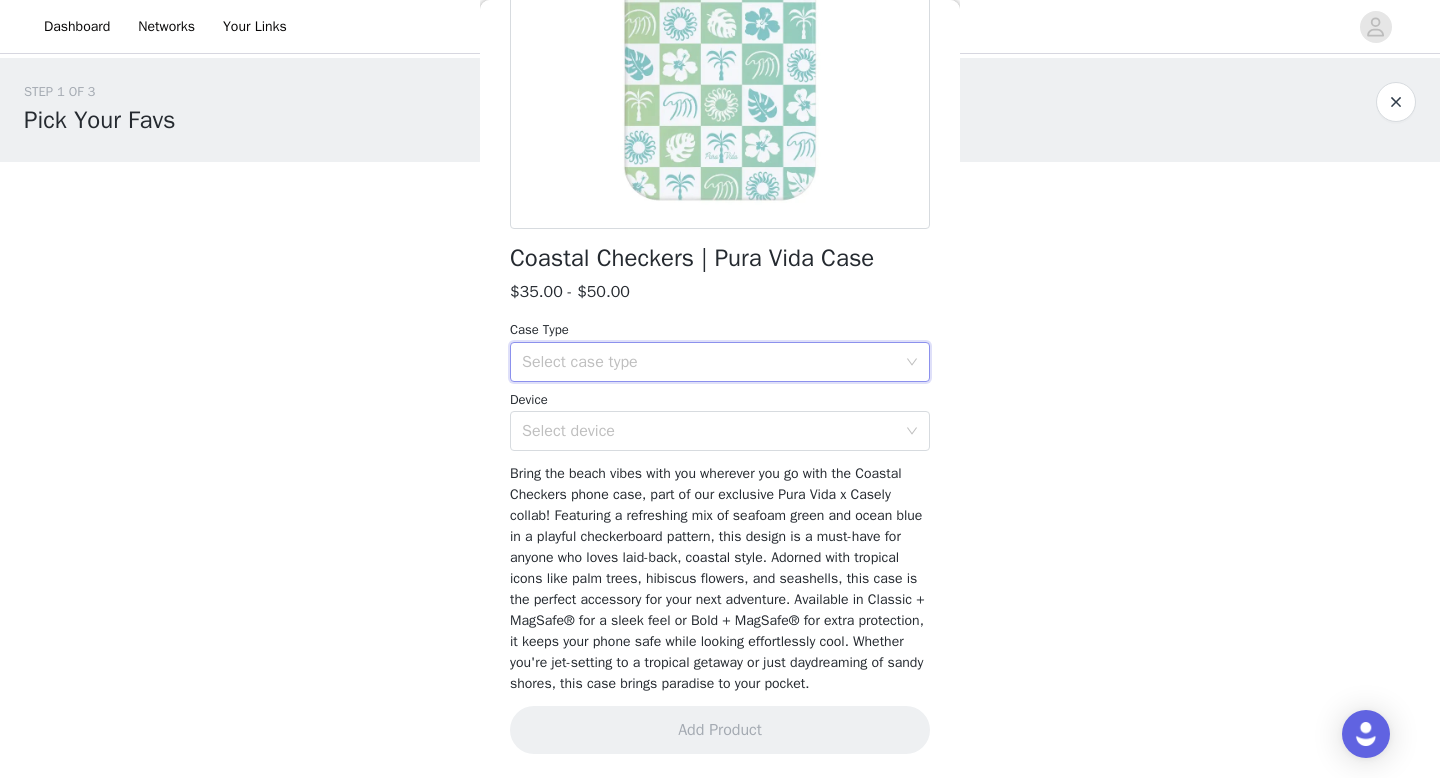 click on "Select case type" at bounding box center (713, 362) 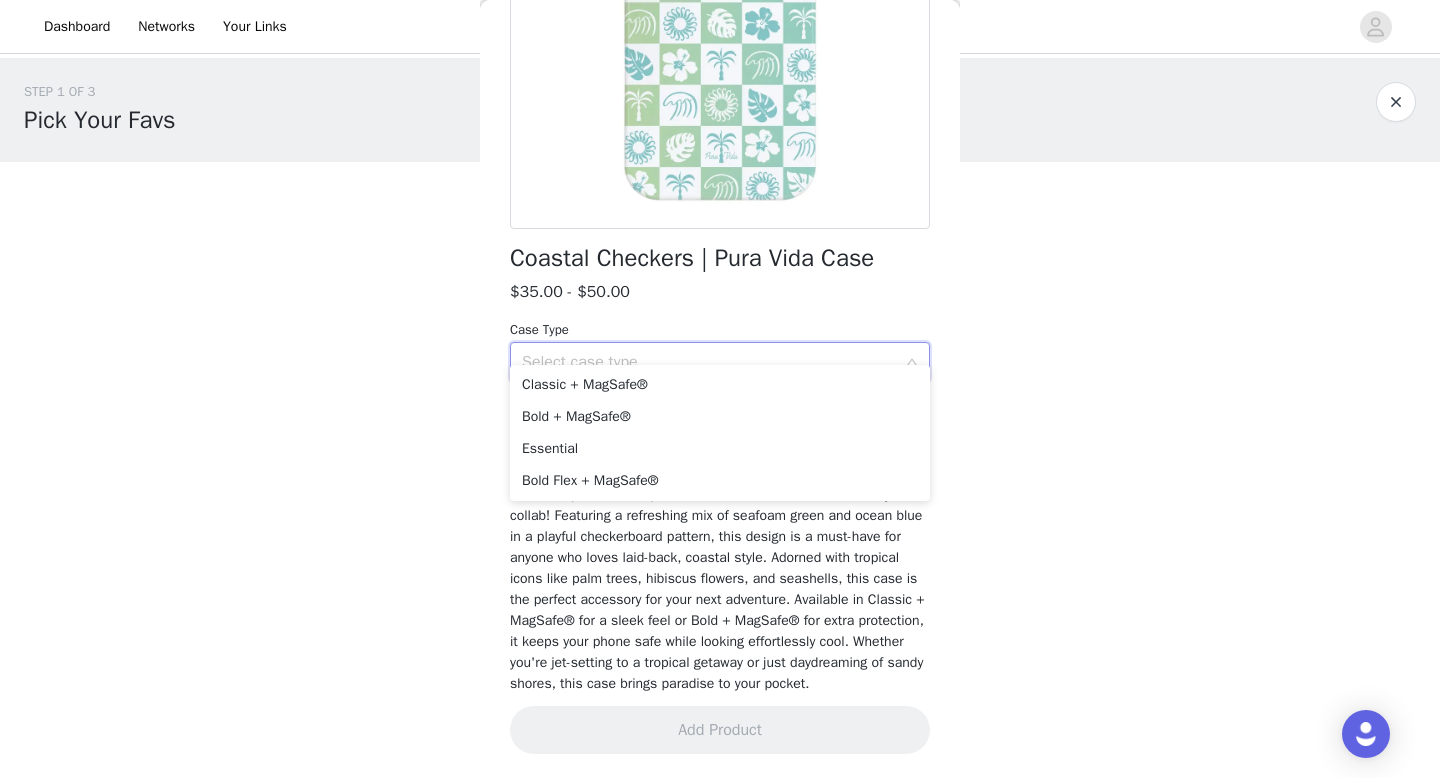 click on "$35.00 - $50.00" at bounding box center [720, 292] 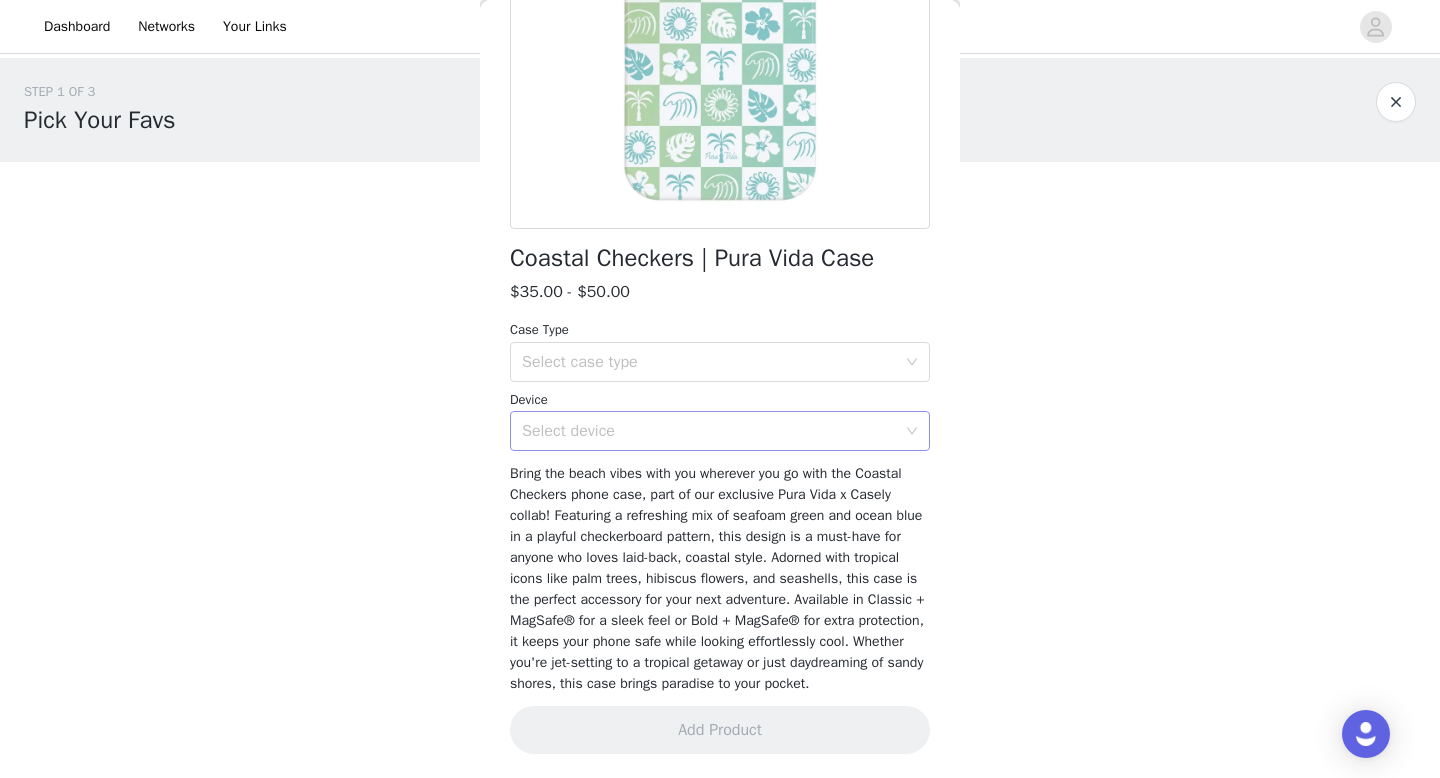click on "Select device" at bounding box center [709, 431] 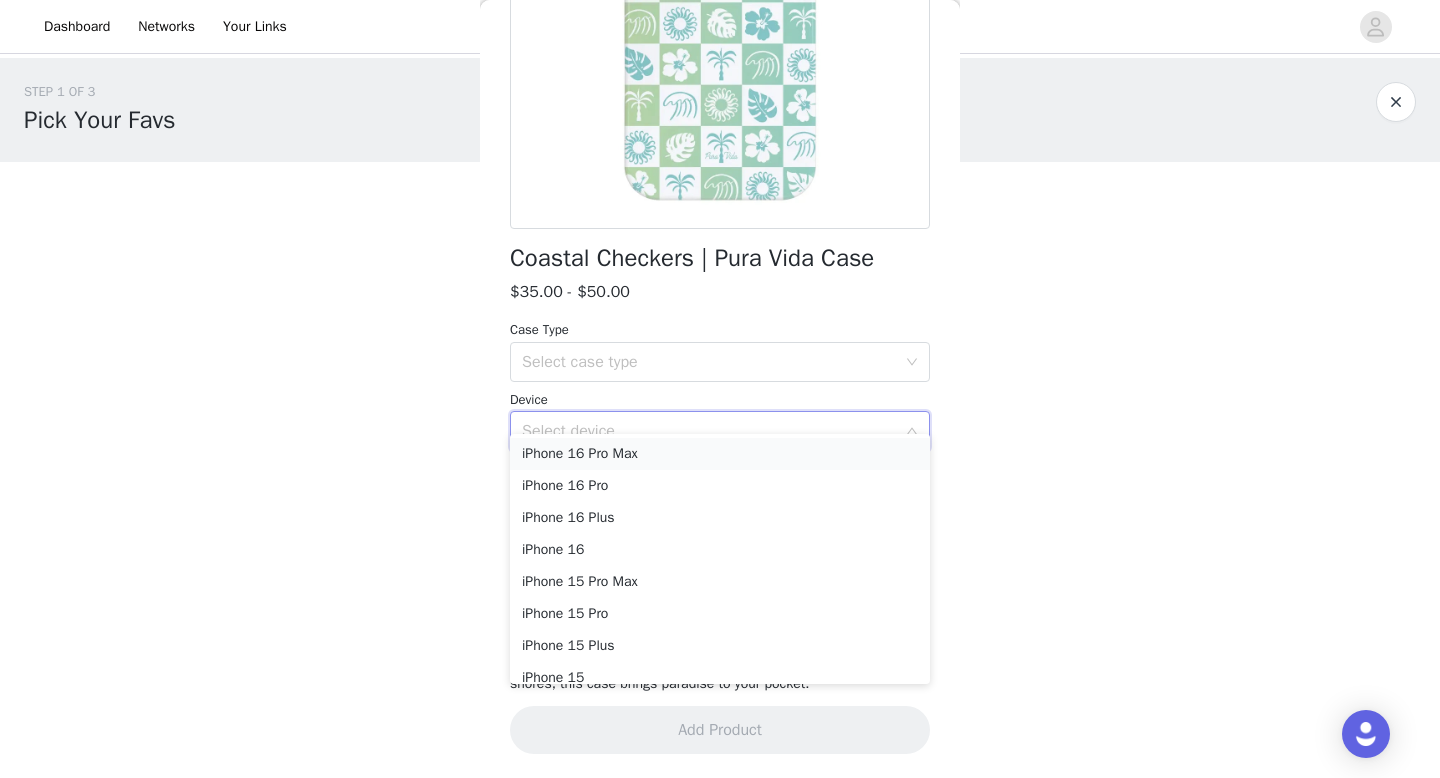 click on "iPhone 16 Pro Max" at bounding box center [720, 454] 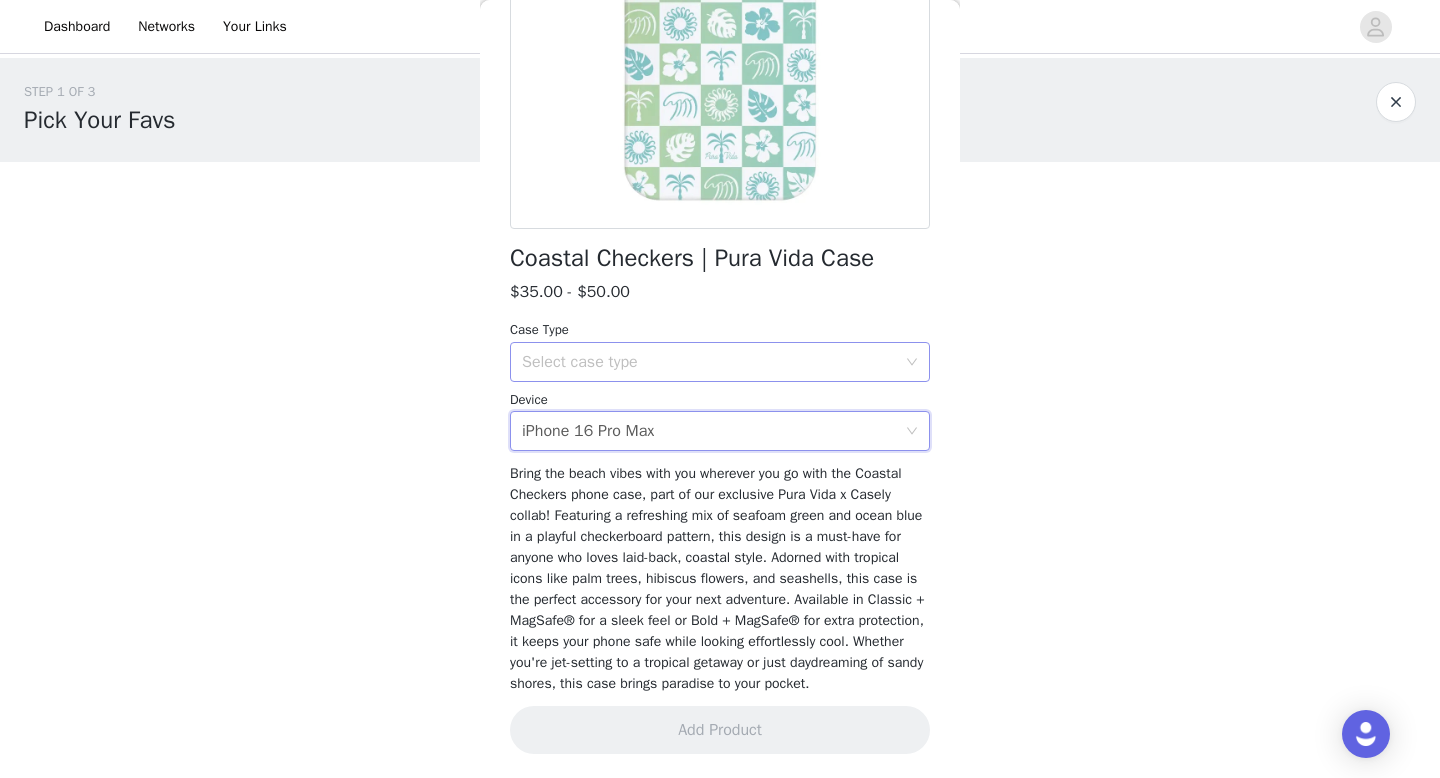 click on "Select case type" at bounding box center [709, 362] 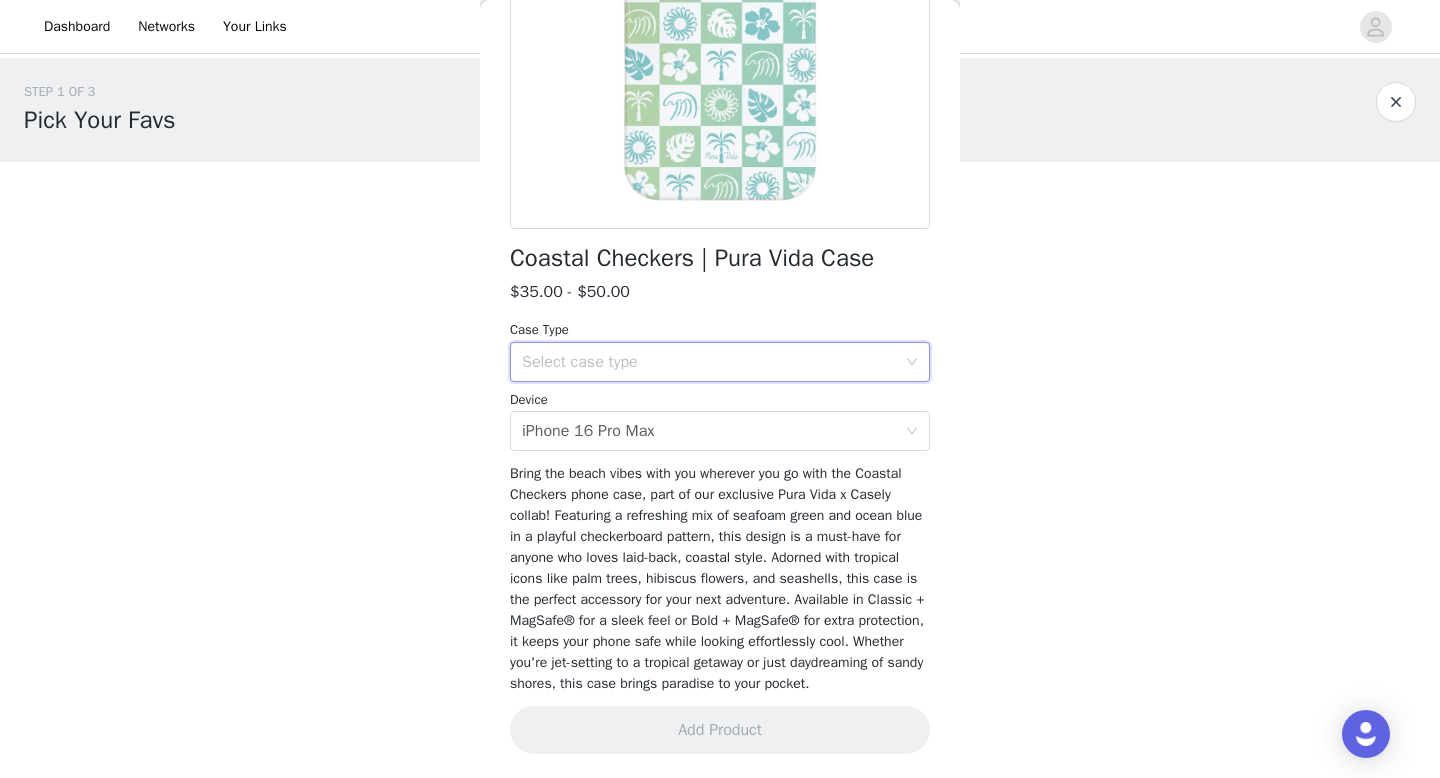 click on "Select case type" at bounding box center [713, 362] 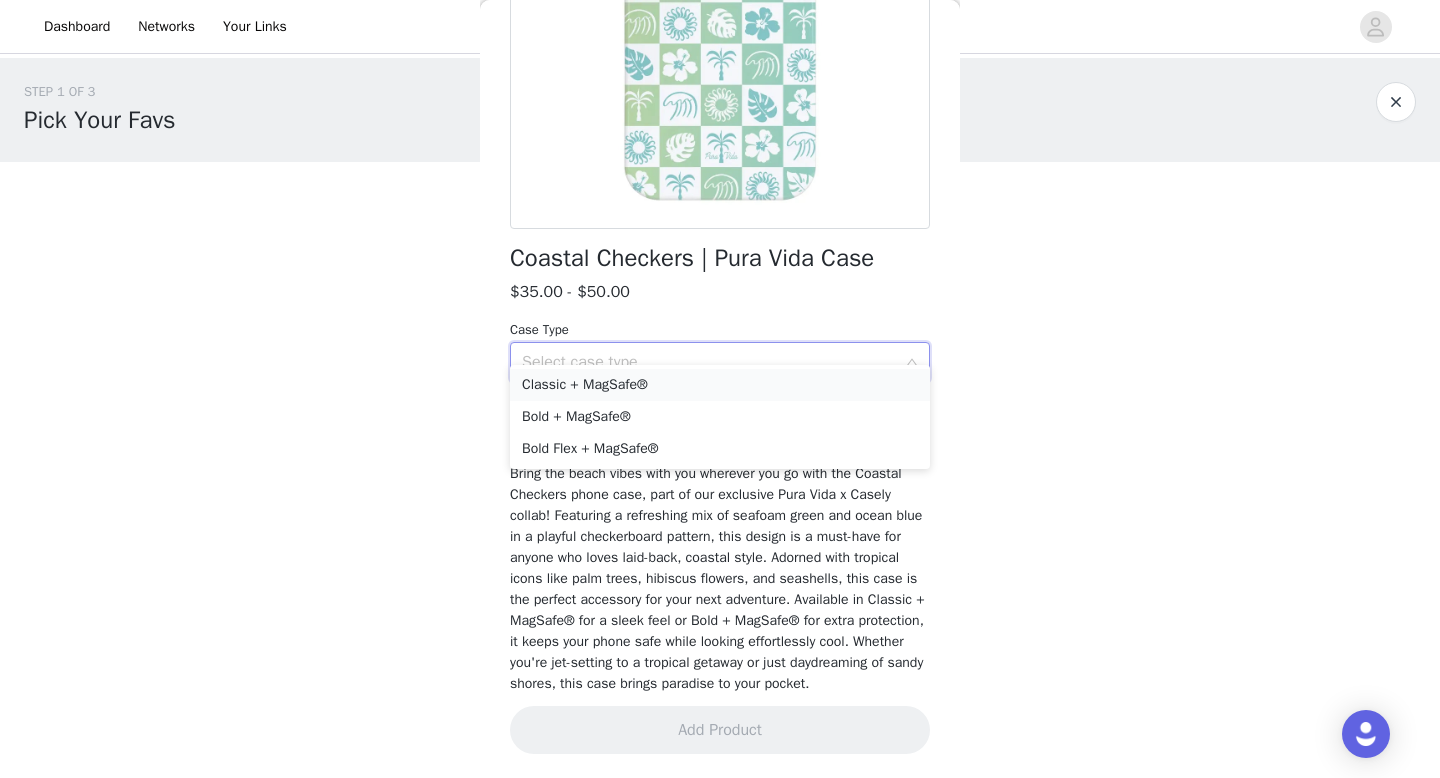 click on "Classic + MagSafe®" at bounding box center (720, 385) 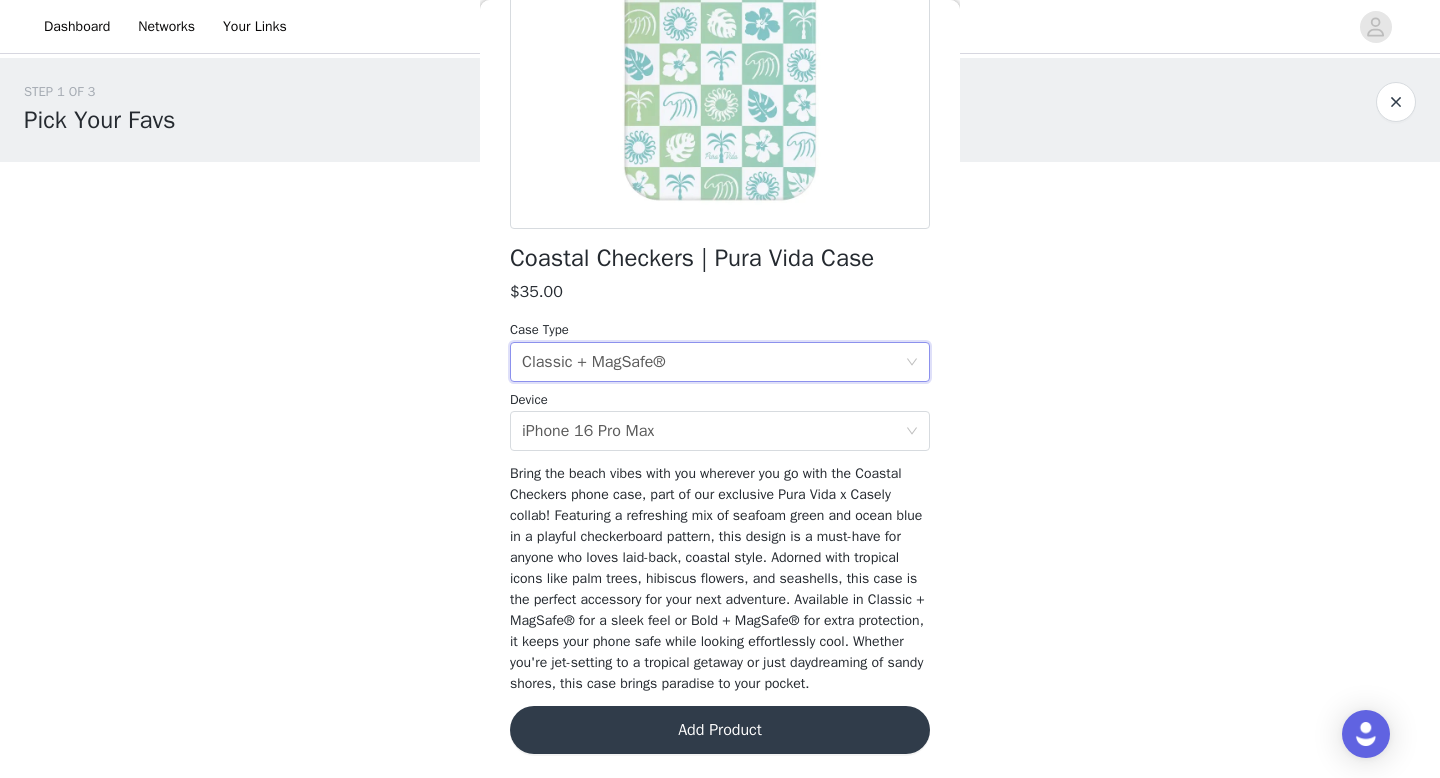 click on "Add Product" at bounding box center (720, 730) 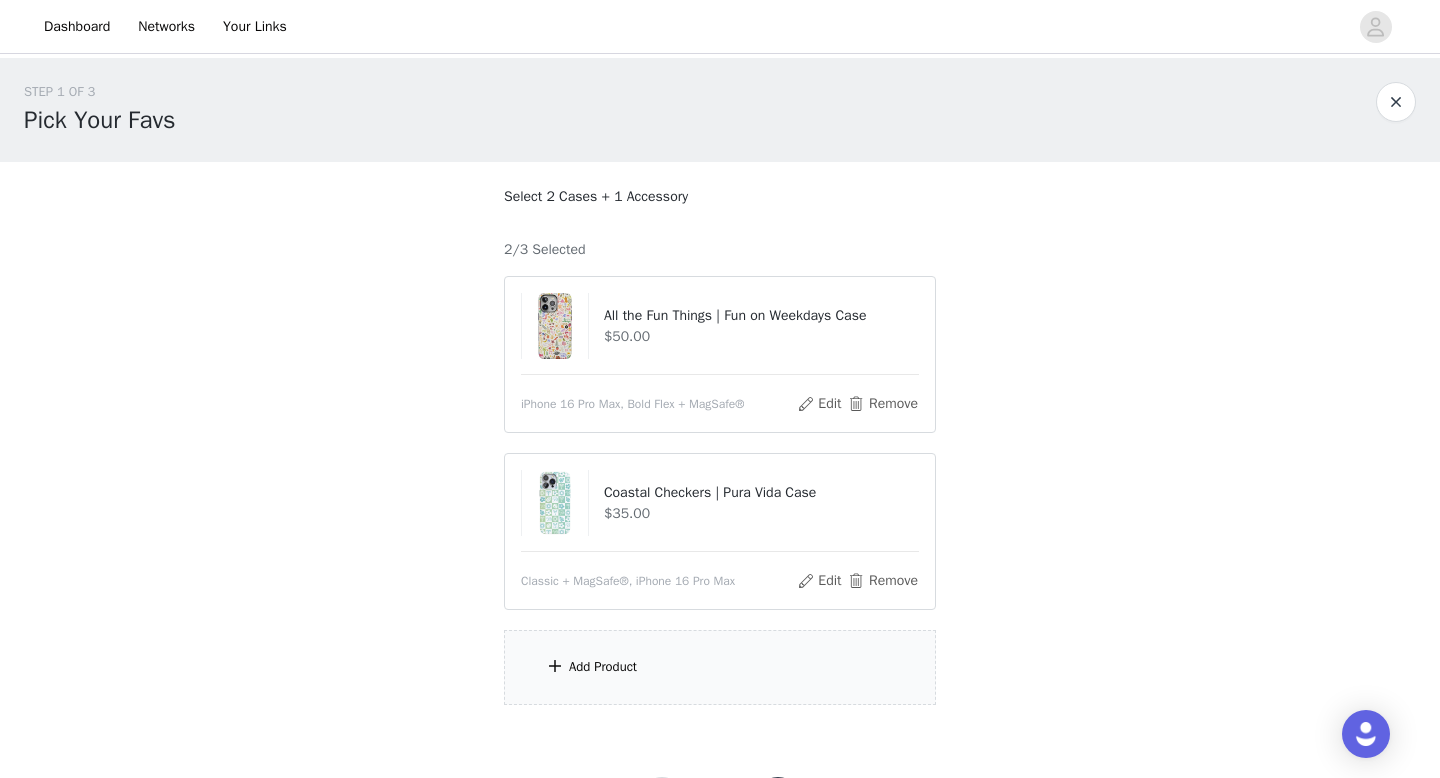 click on "Add Product" at bounding box center [720, 667] 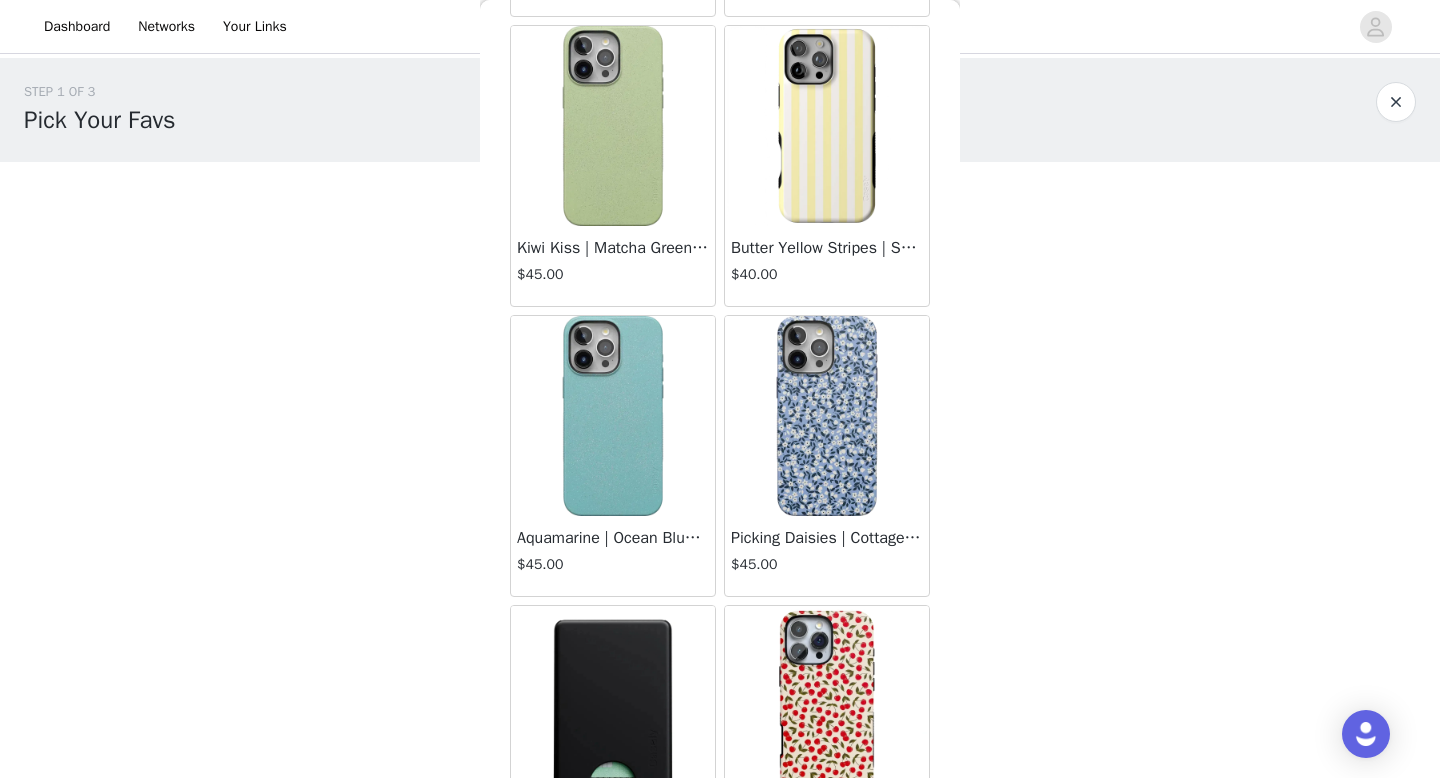 scroll, scrollTop: 730, scrollLeft: 0, axis: vertical 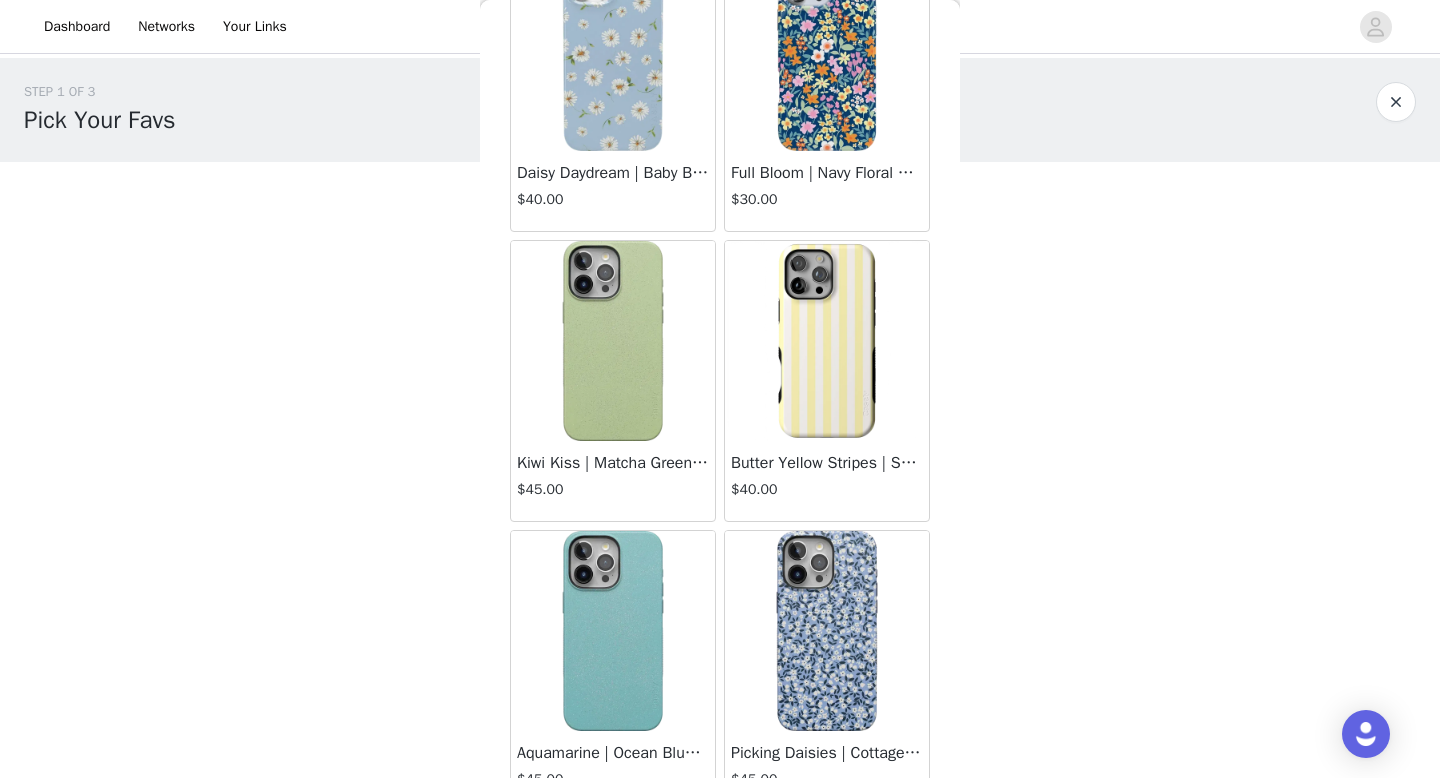 click at bounding box center [827, 341] 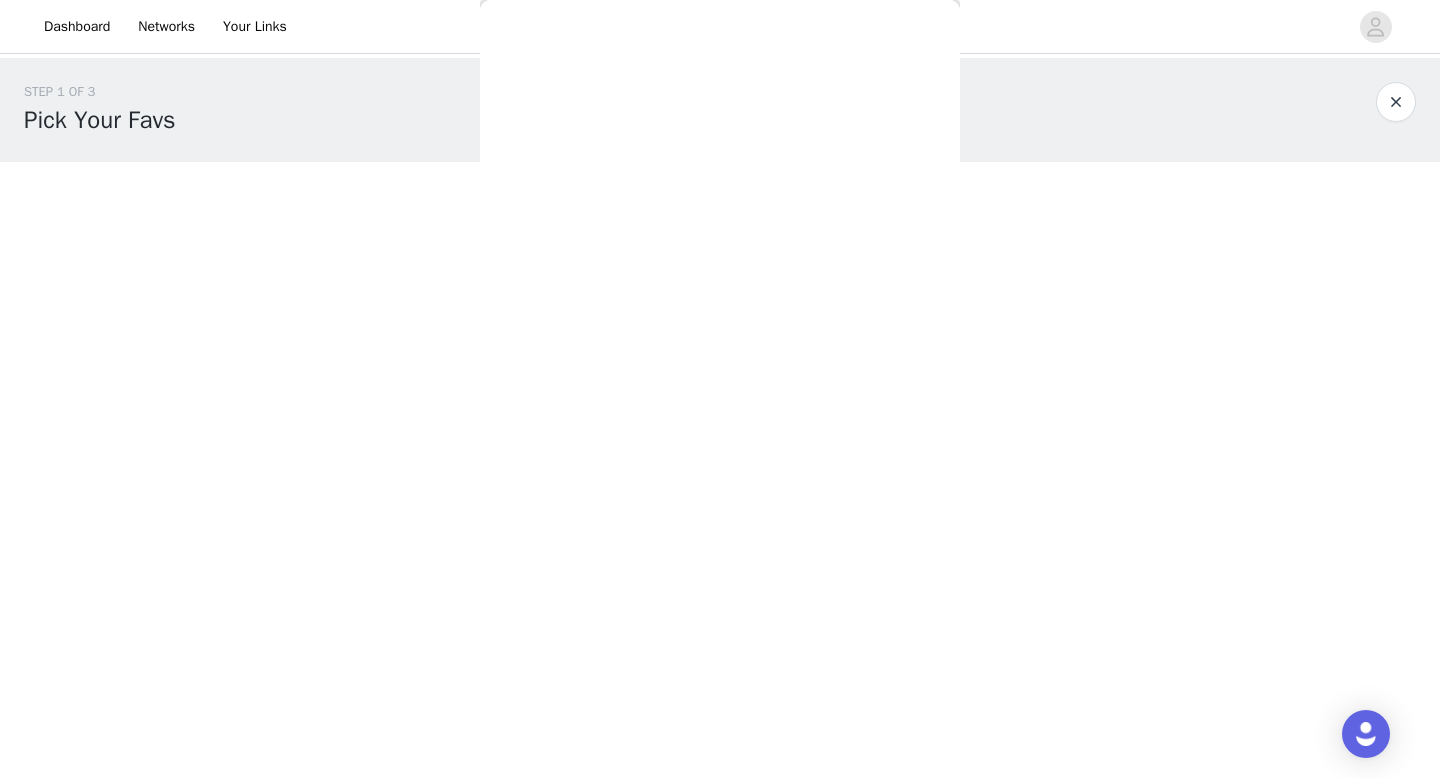 scroll, scrollTop: 264, scrollLeft: 0, axis: vertical 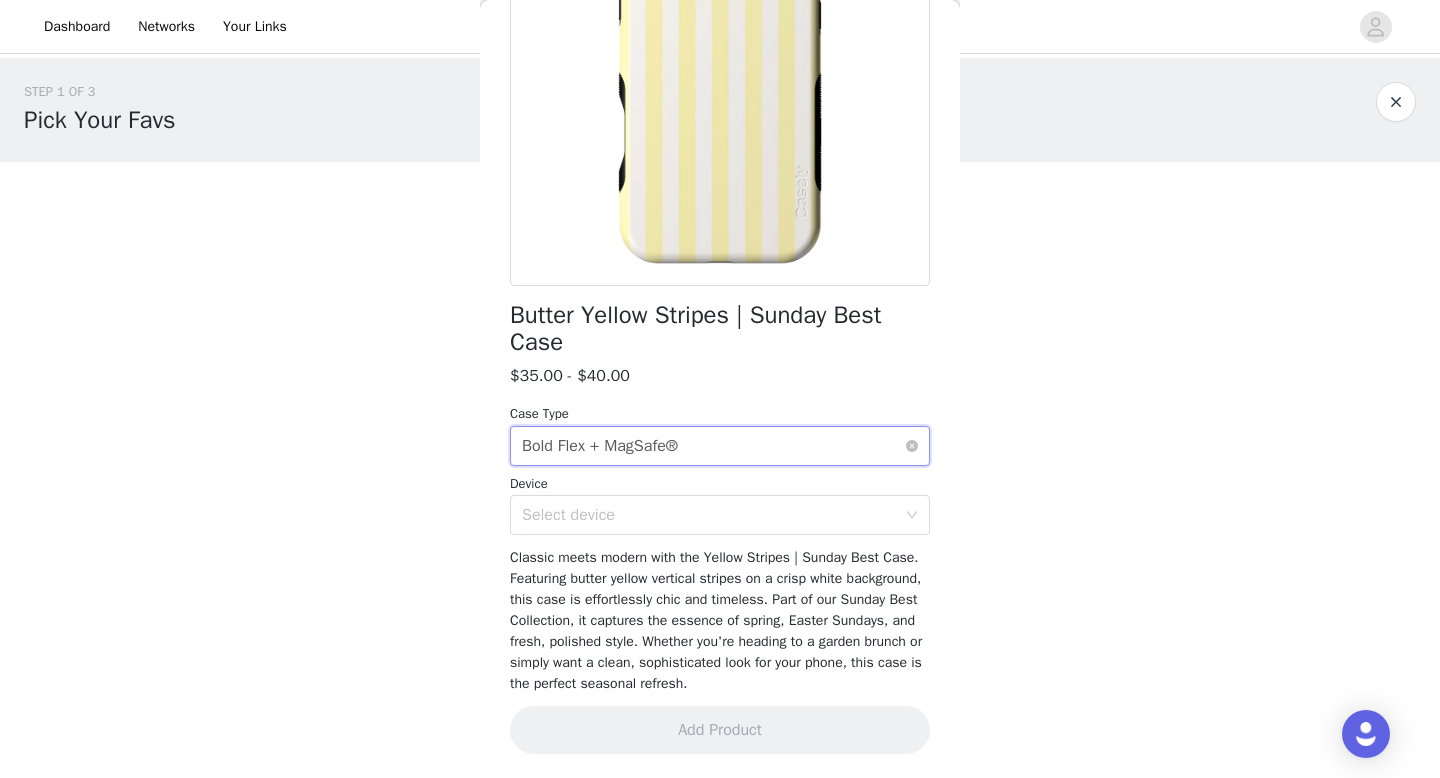 click on "Select case type Bold Flex + MagSafe®" at bounding box center (713, 446) 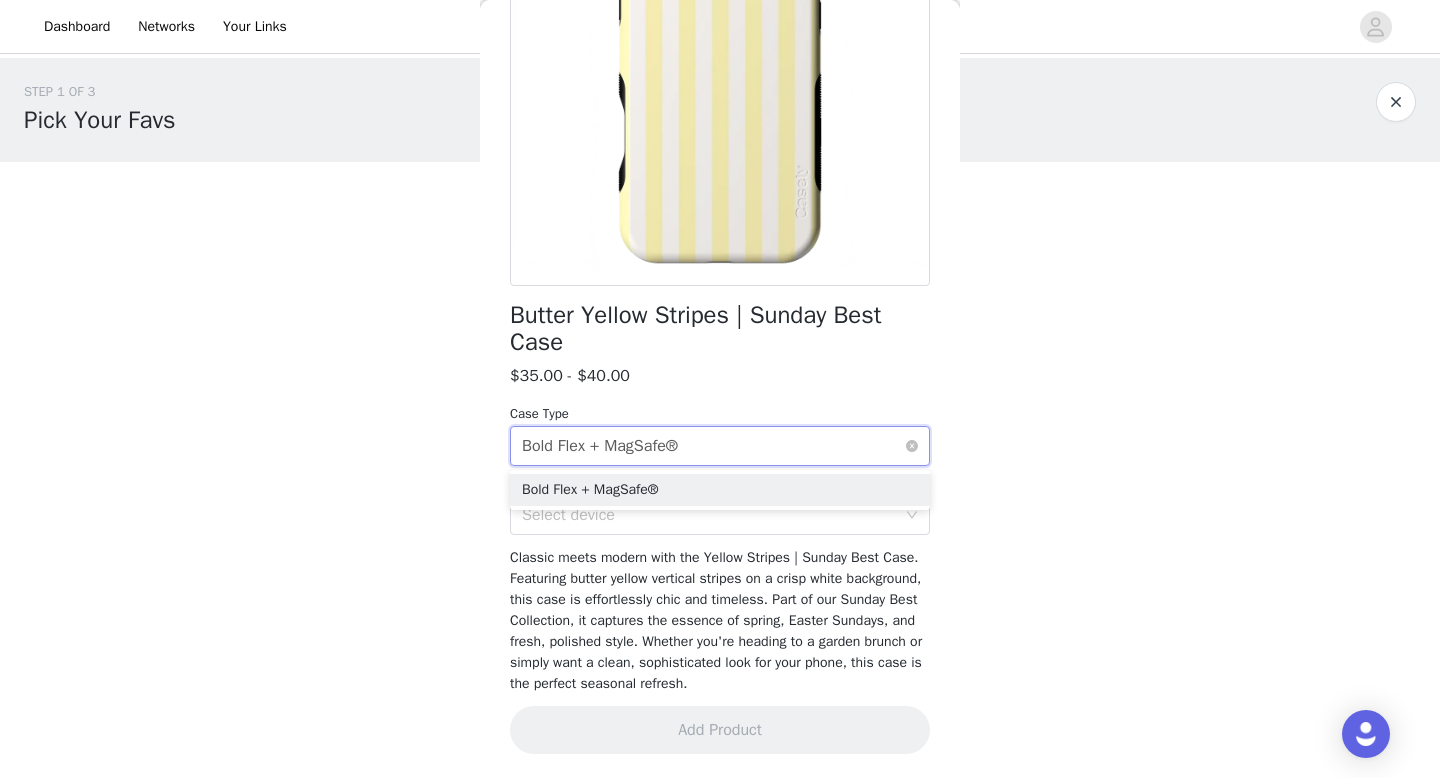 click on "Select case type Bold Flex + MagSafe®" at bounding box center (713, 446) 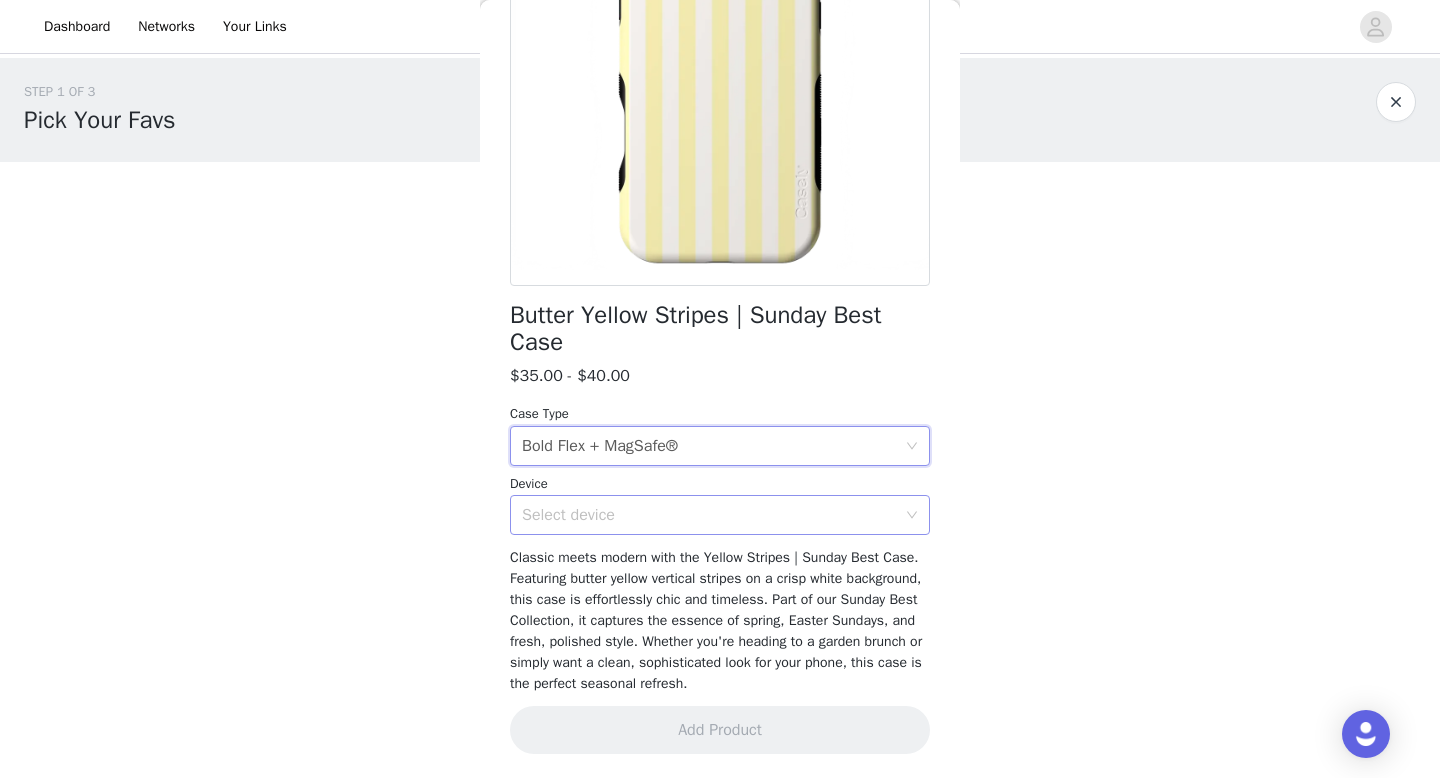 click on "Select device" at bounding box center [709, 515] 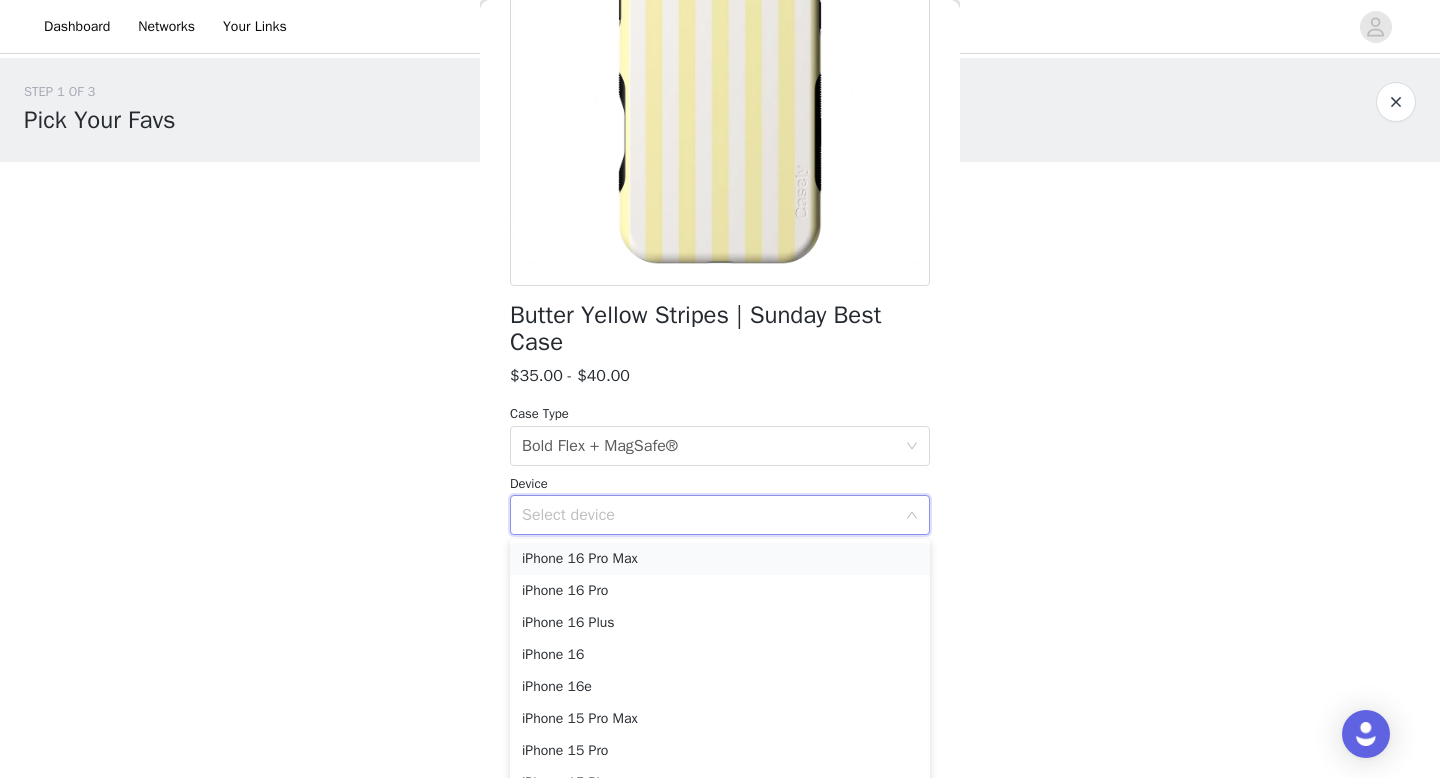 click on "iPhone 16 Pro Max" at bounding box center (720, 559) 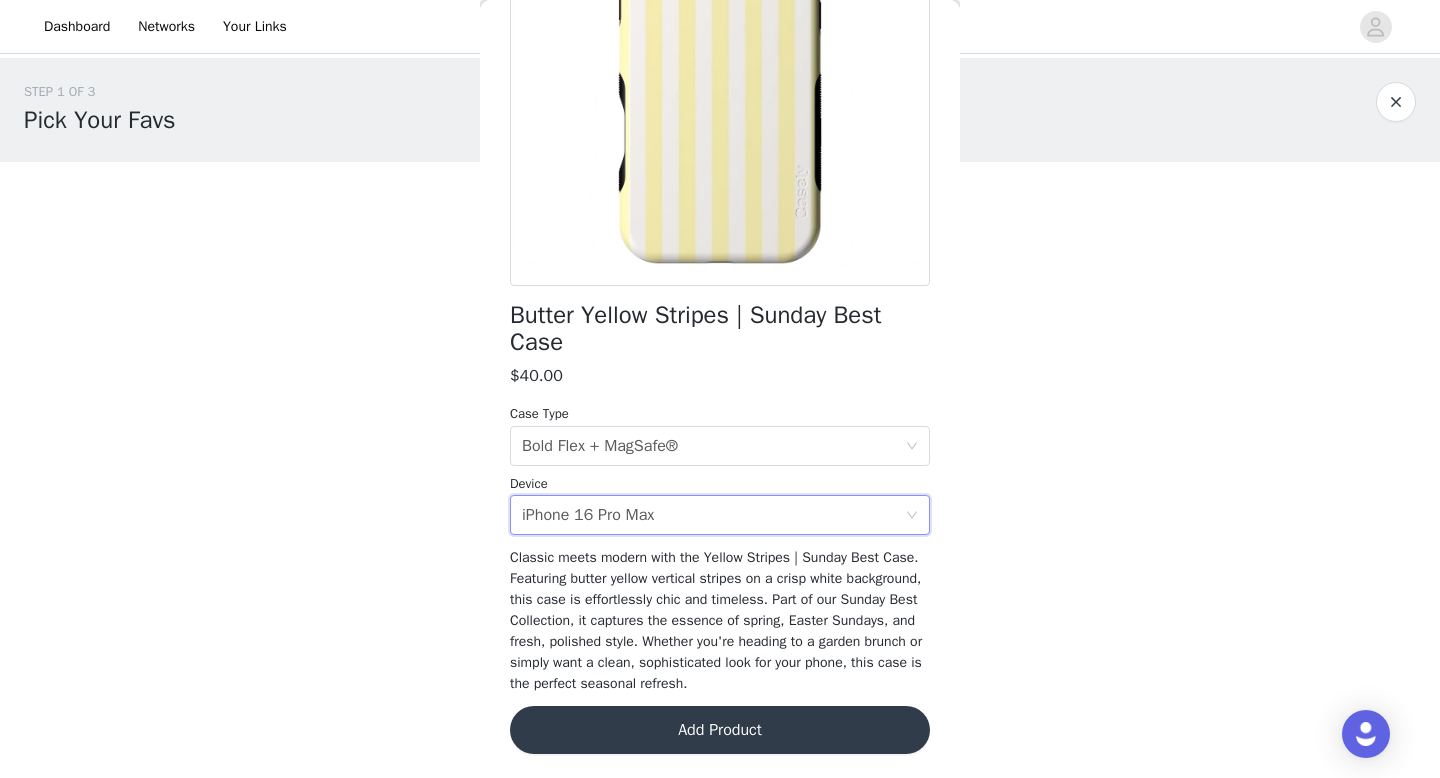 click on "Add Product" at bounding box center [720, 730] 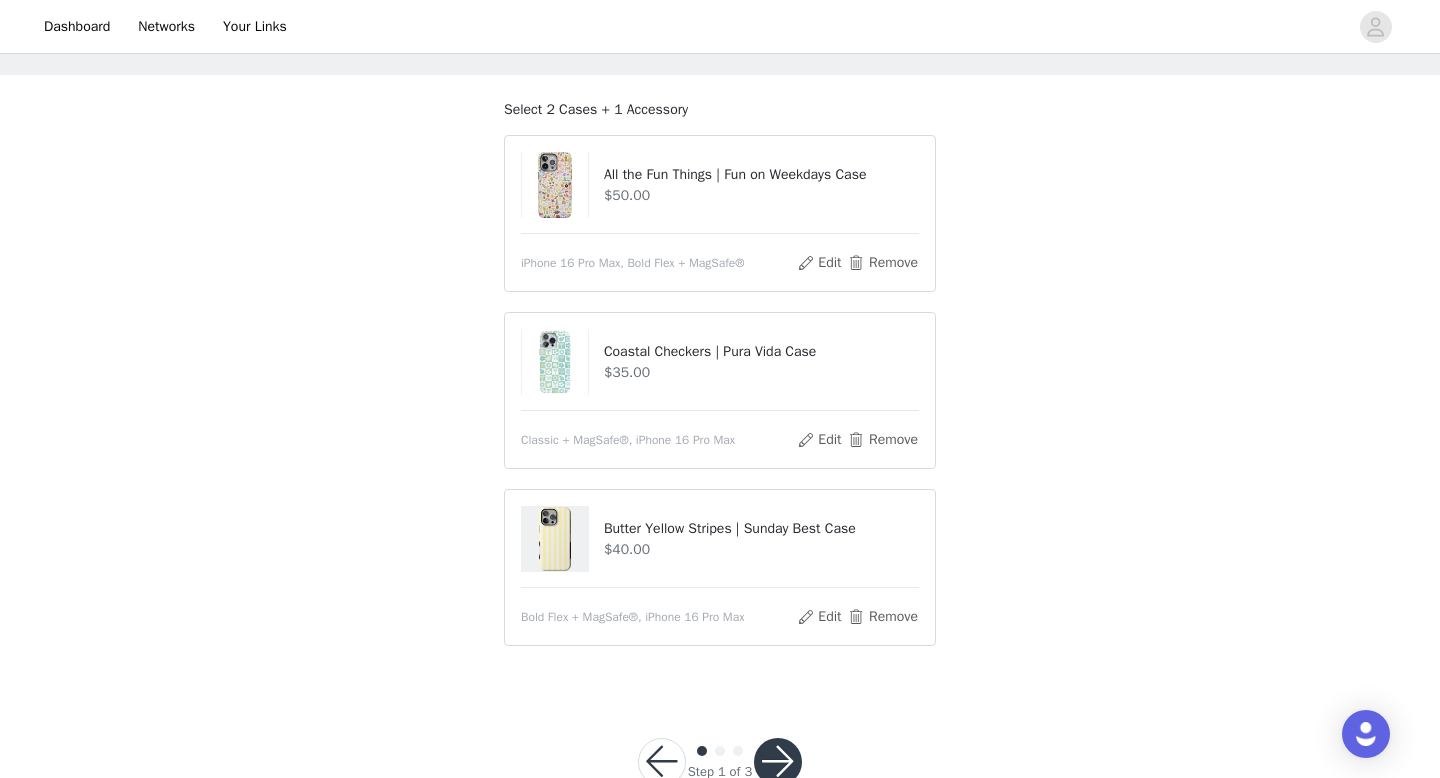 scroll, scrollTop: 142, scrollLeft: 0, axis: vertical 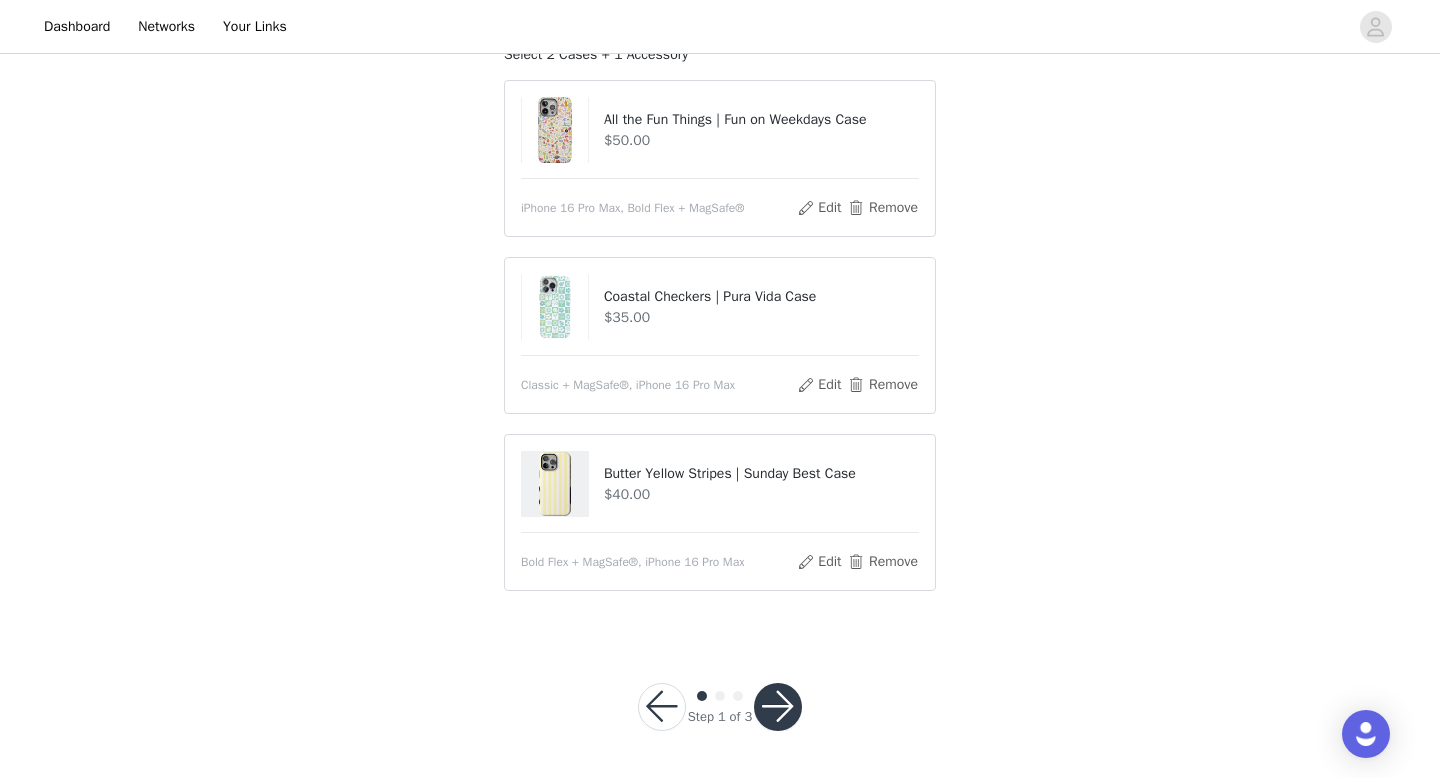 click at bounding box center [778, 707] 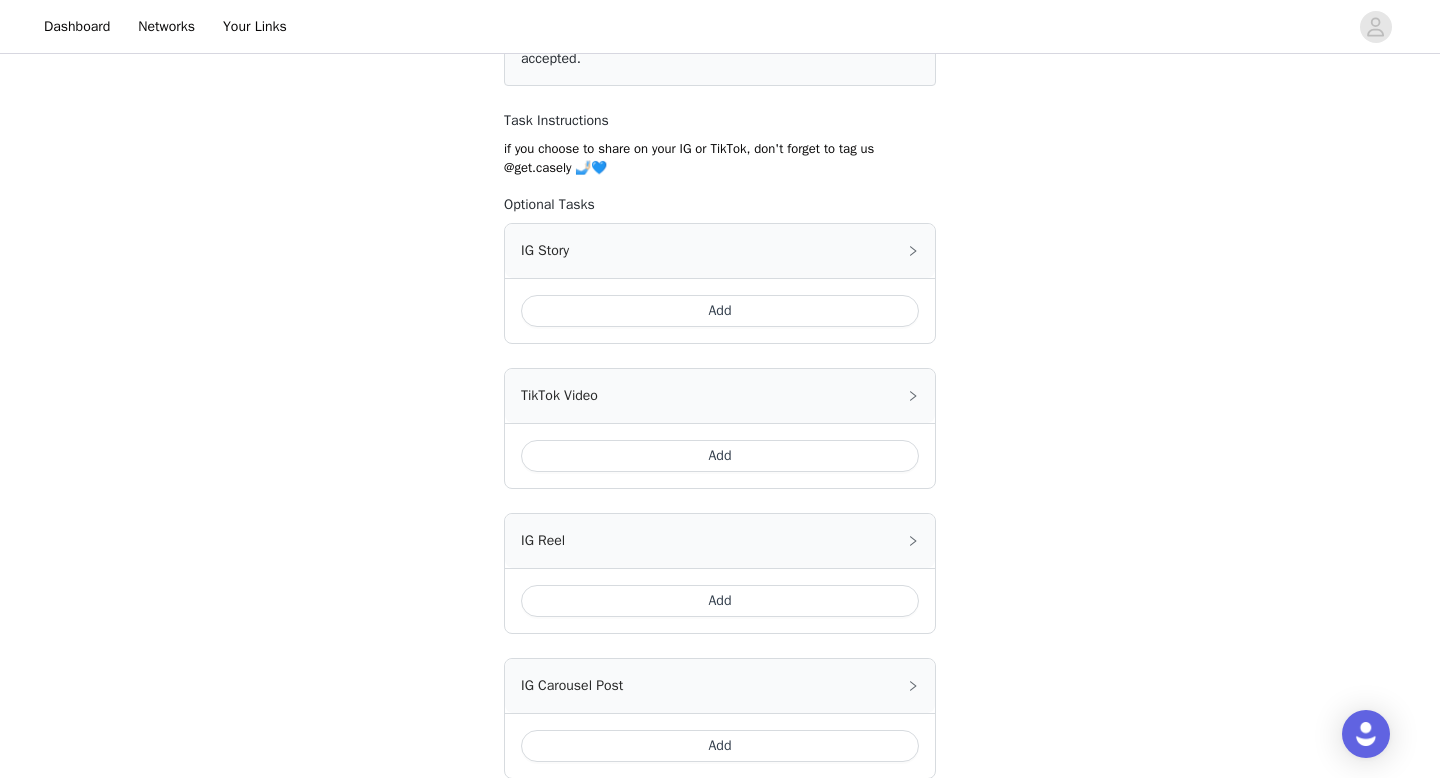 scroll, scrollTop: 497, scrollLeft: 0, axis: vertical 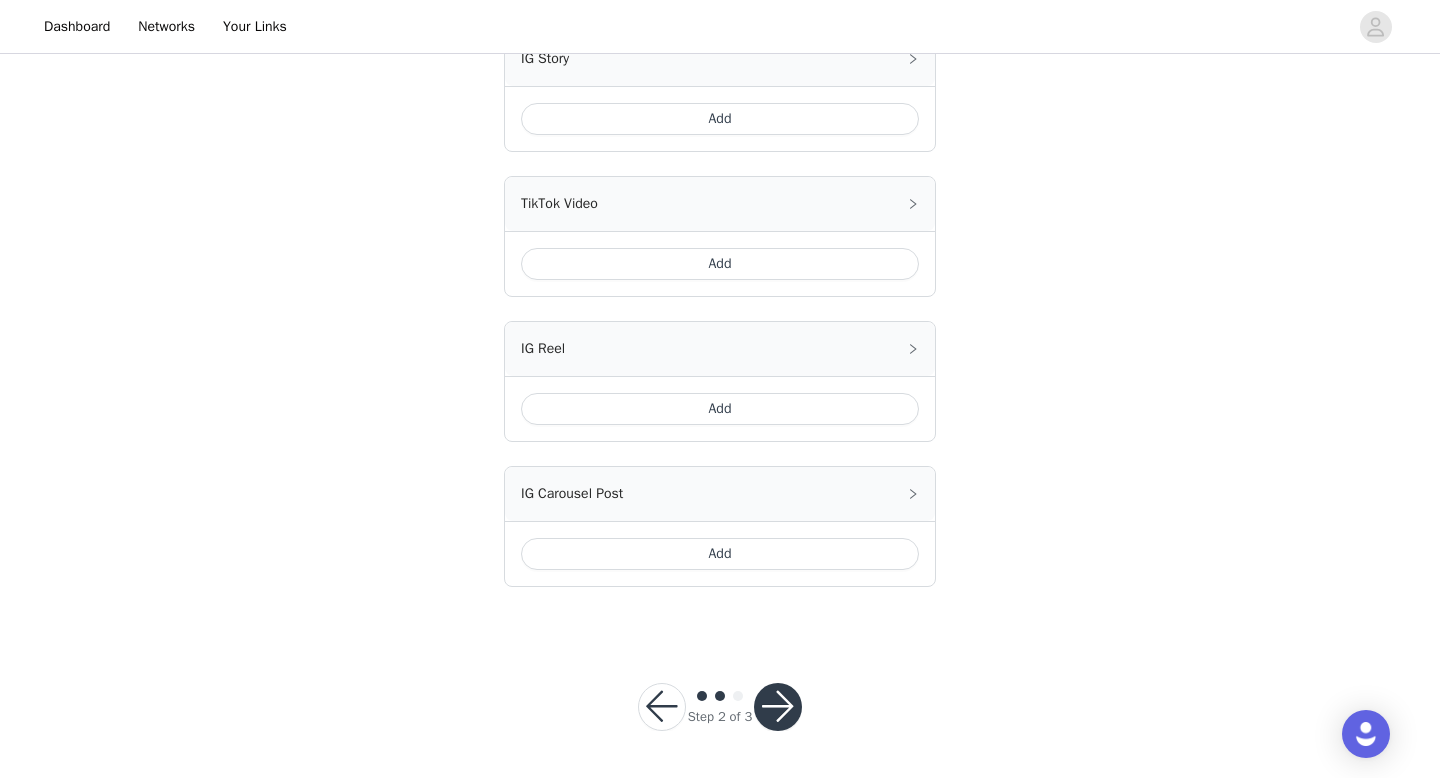 click at bounding box center [778, 707] 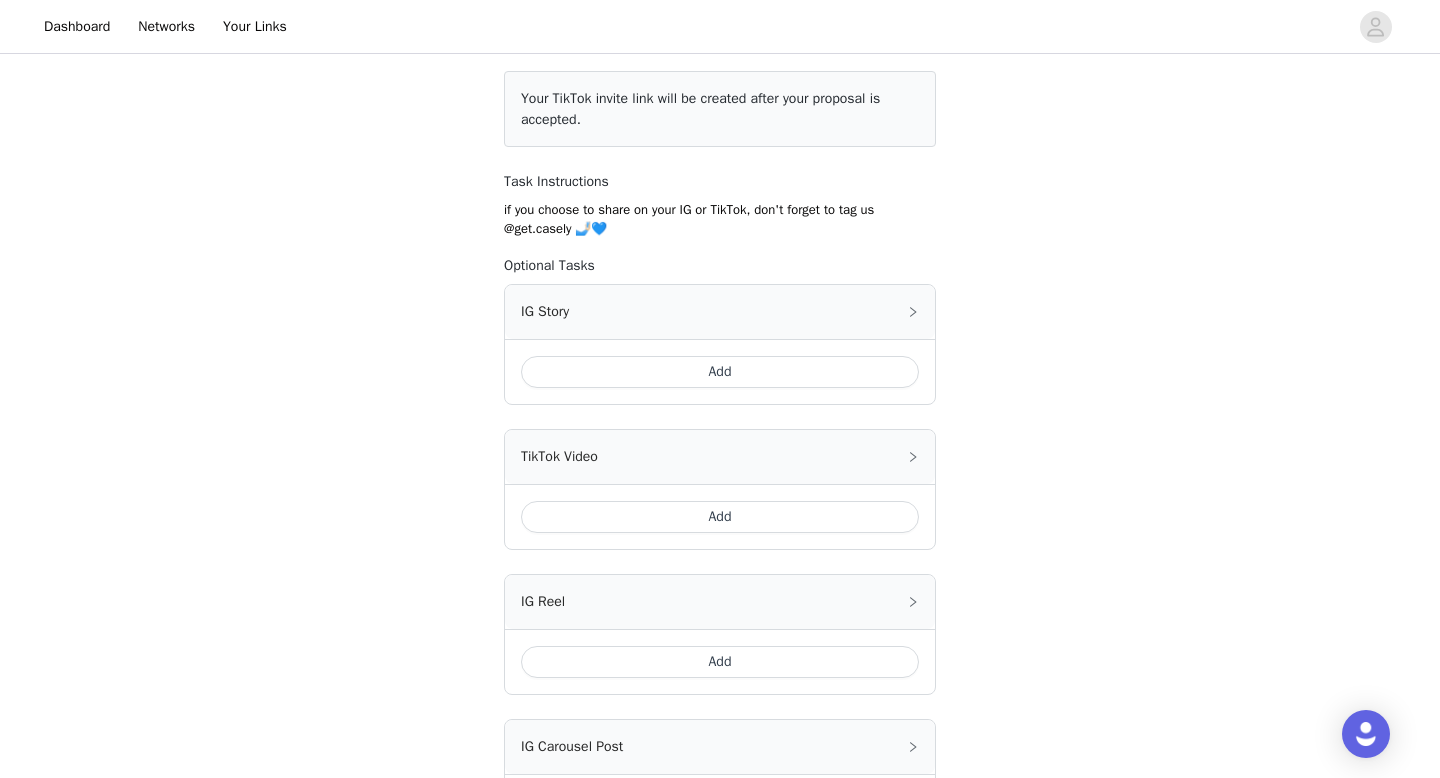 scroll, scrollTop: 497, scrollLeft: 0, axis: vertical 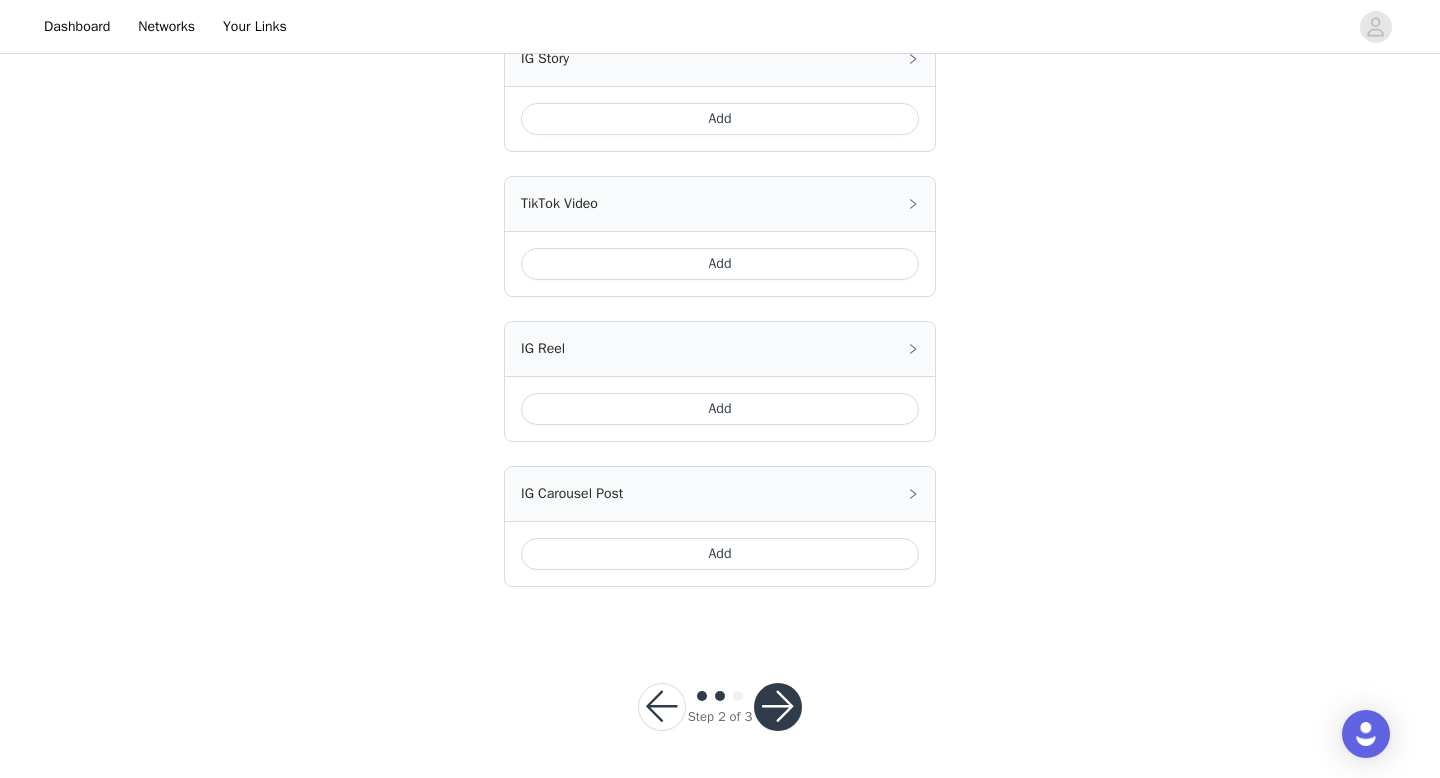click at bounding box center (778, 707) 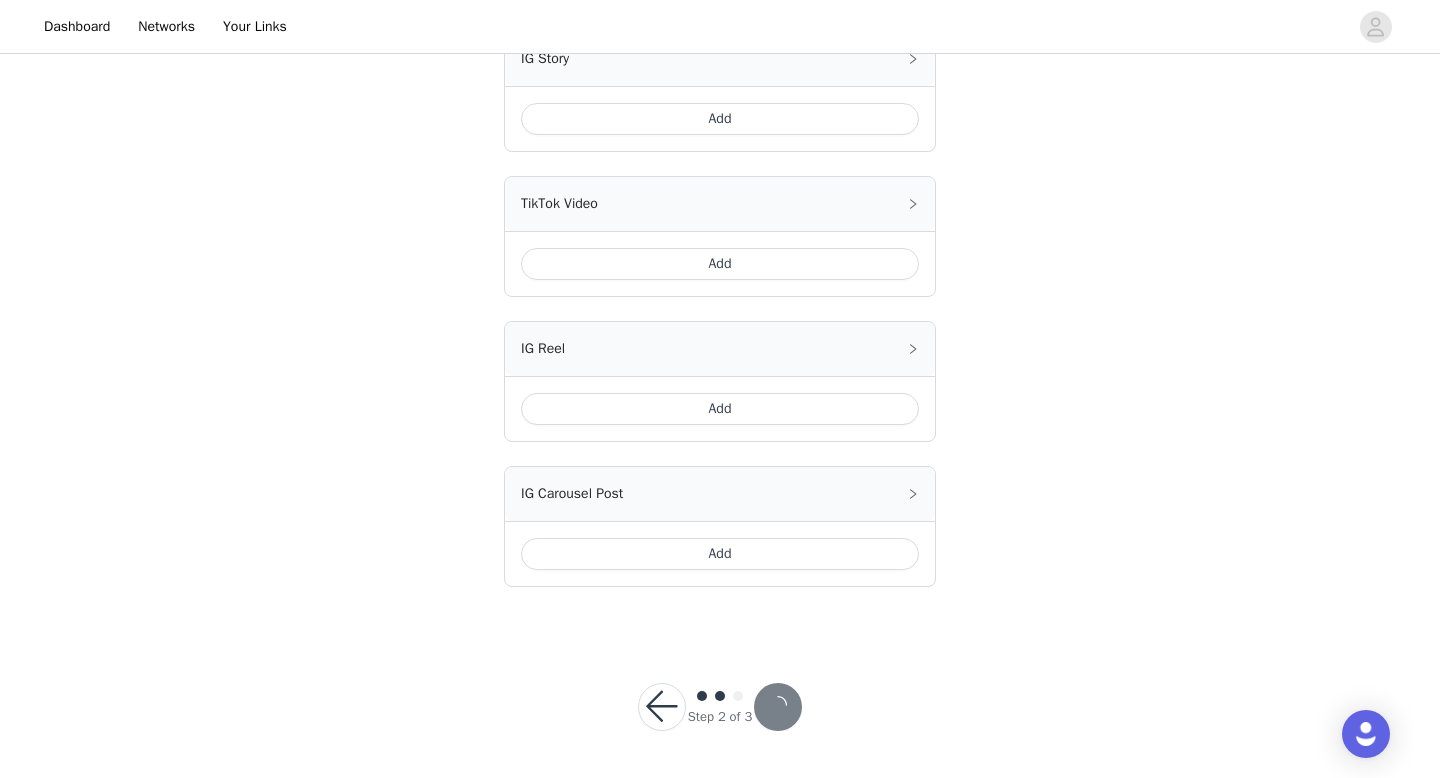 click at bounding box center (778, 707) 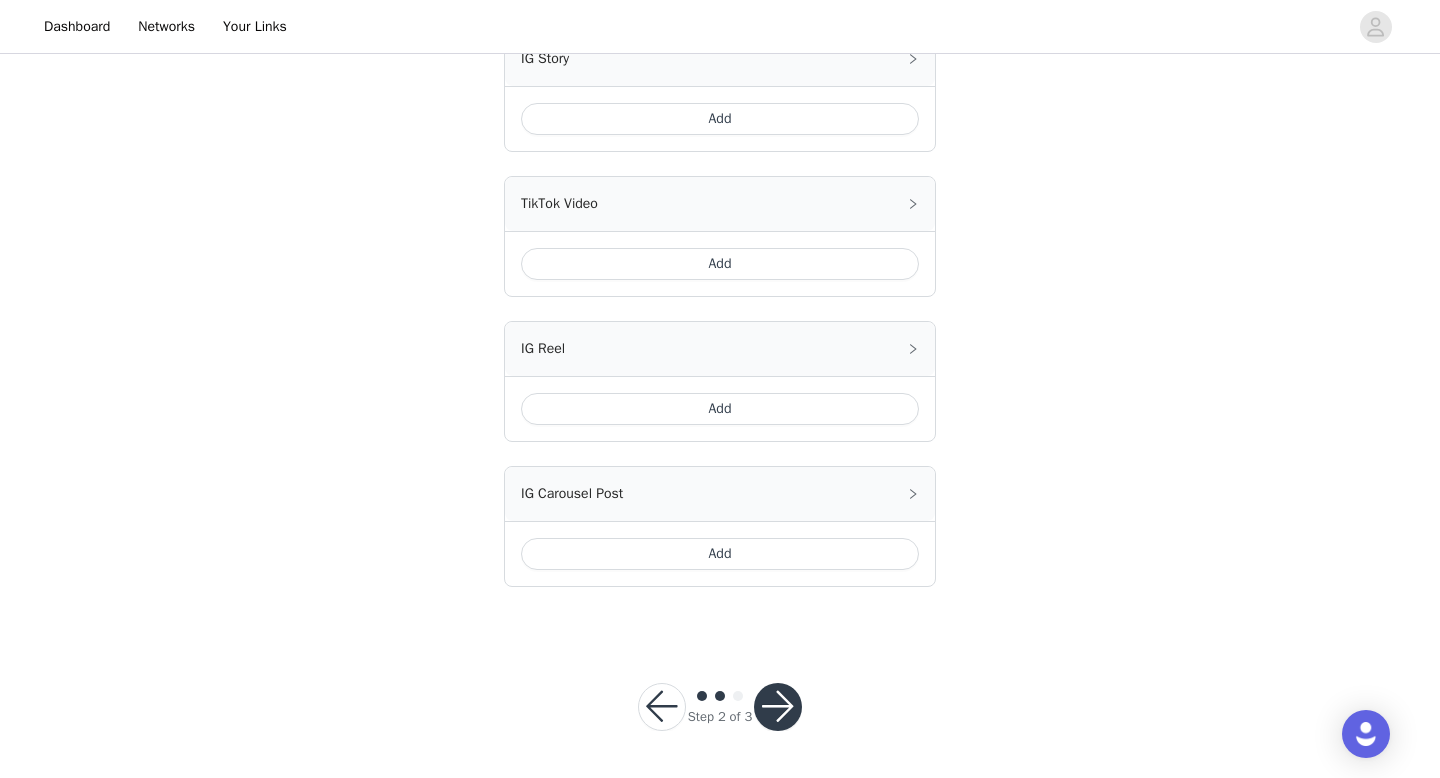 click at bounding box center [778, 707] 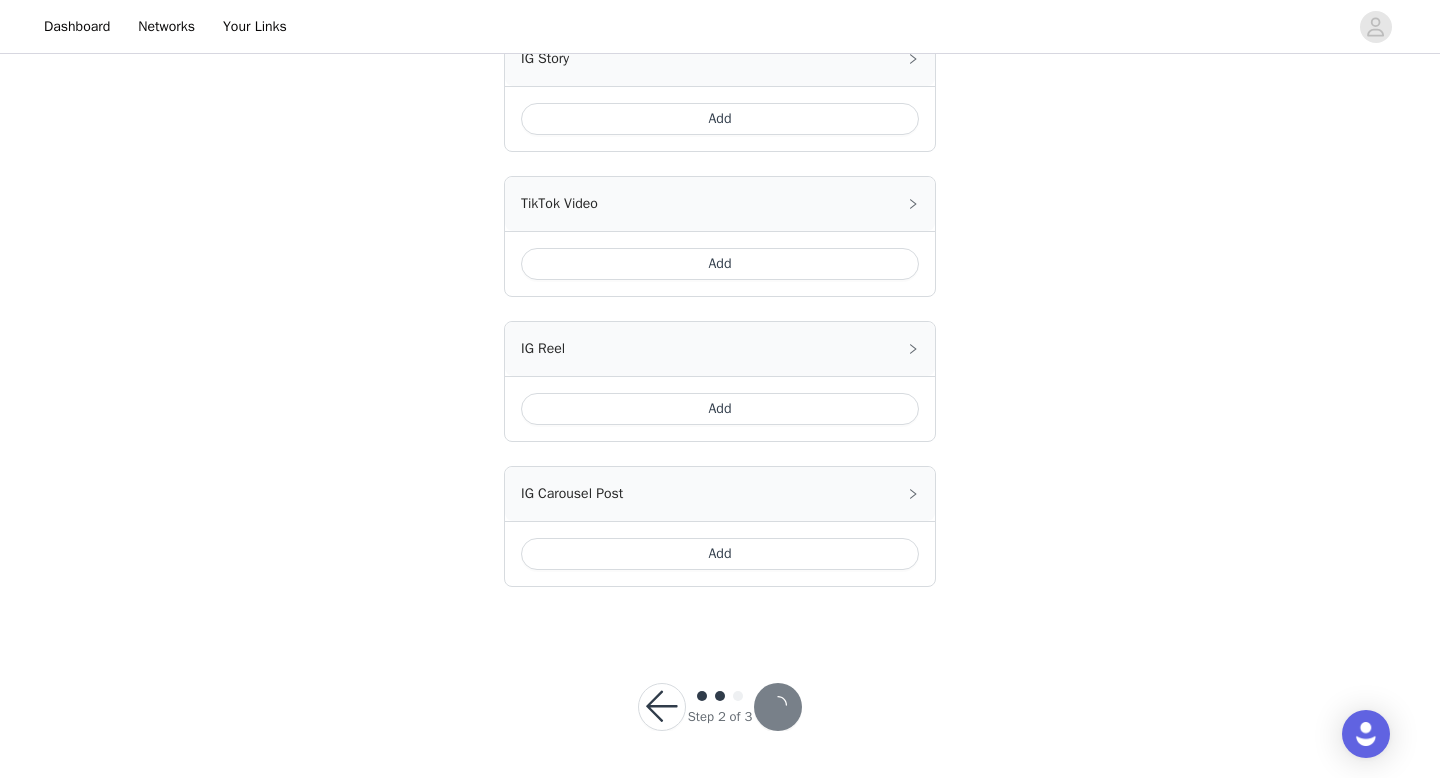 click at bounding box center [778, 707] 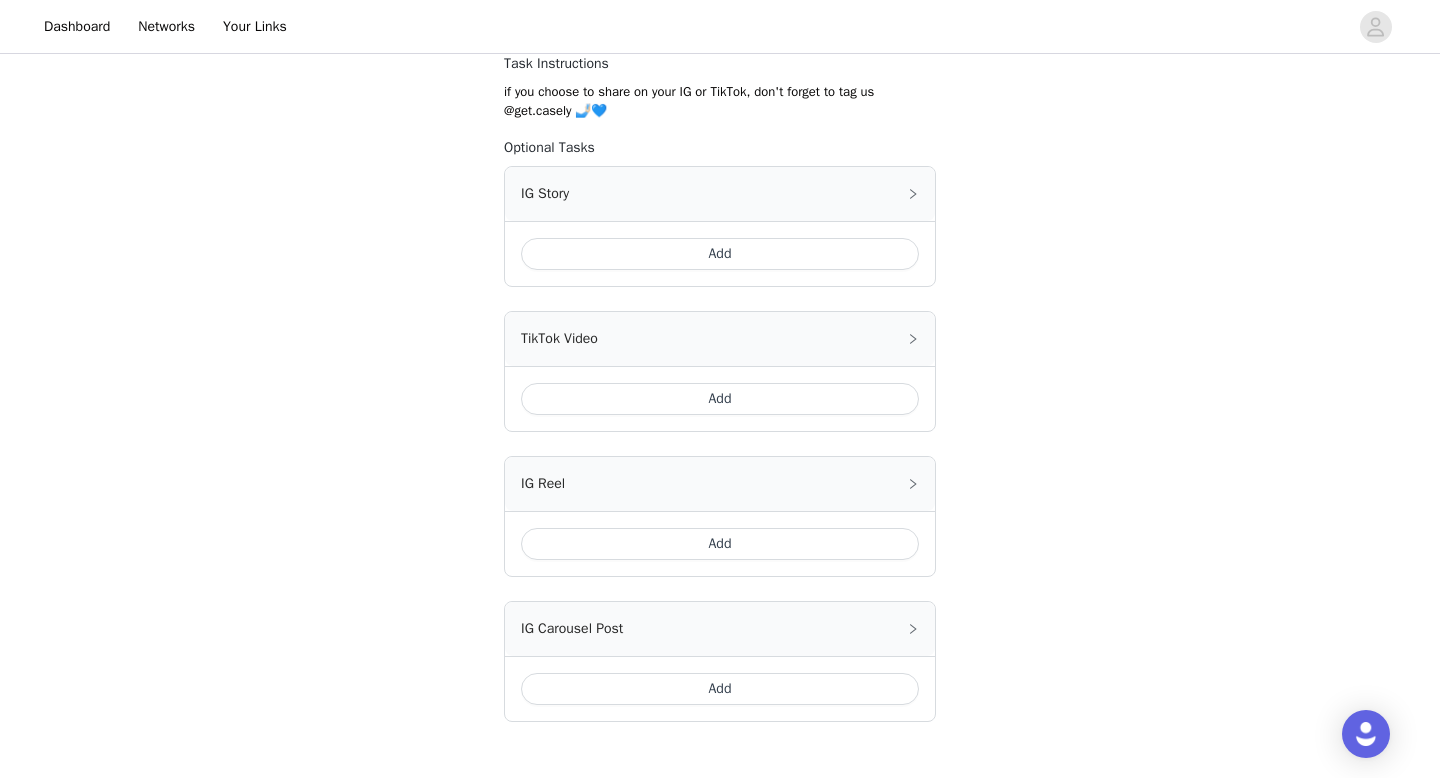 scroll, scrollTop: 257, scrollLeft: 0, axis: vertical 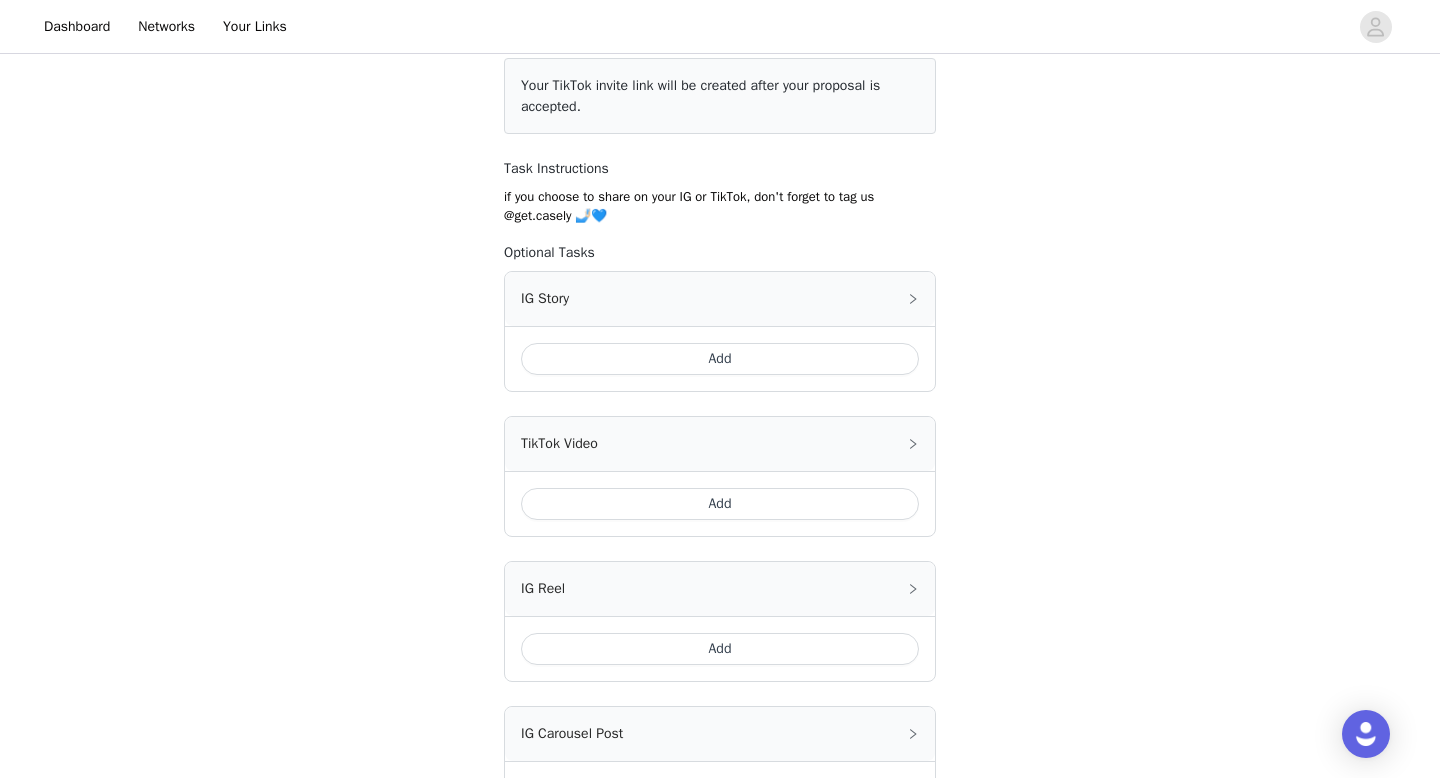 click on "Add" at bounding box center [720, 359] 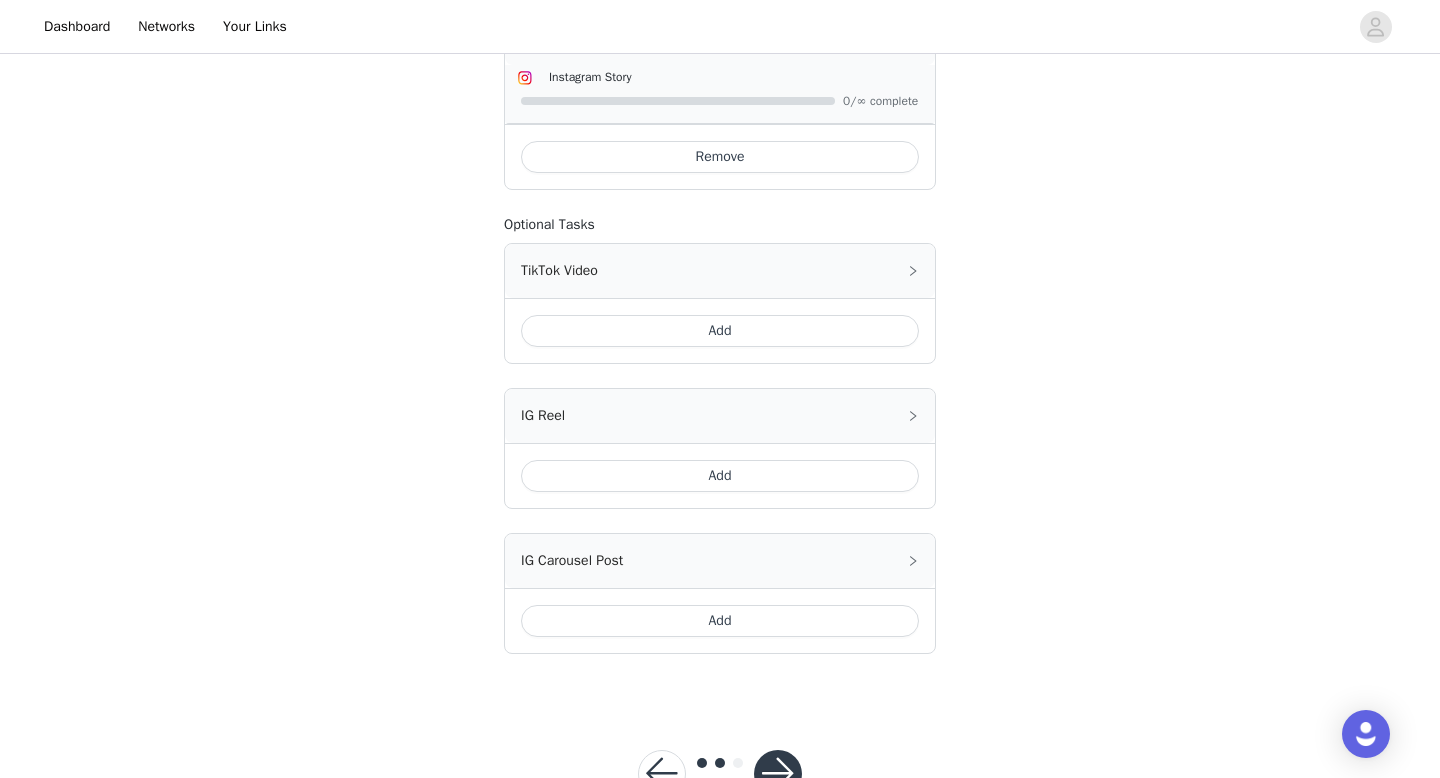 scroll, scrollTop: 585, scrollLeft: 0, axis: vertical 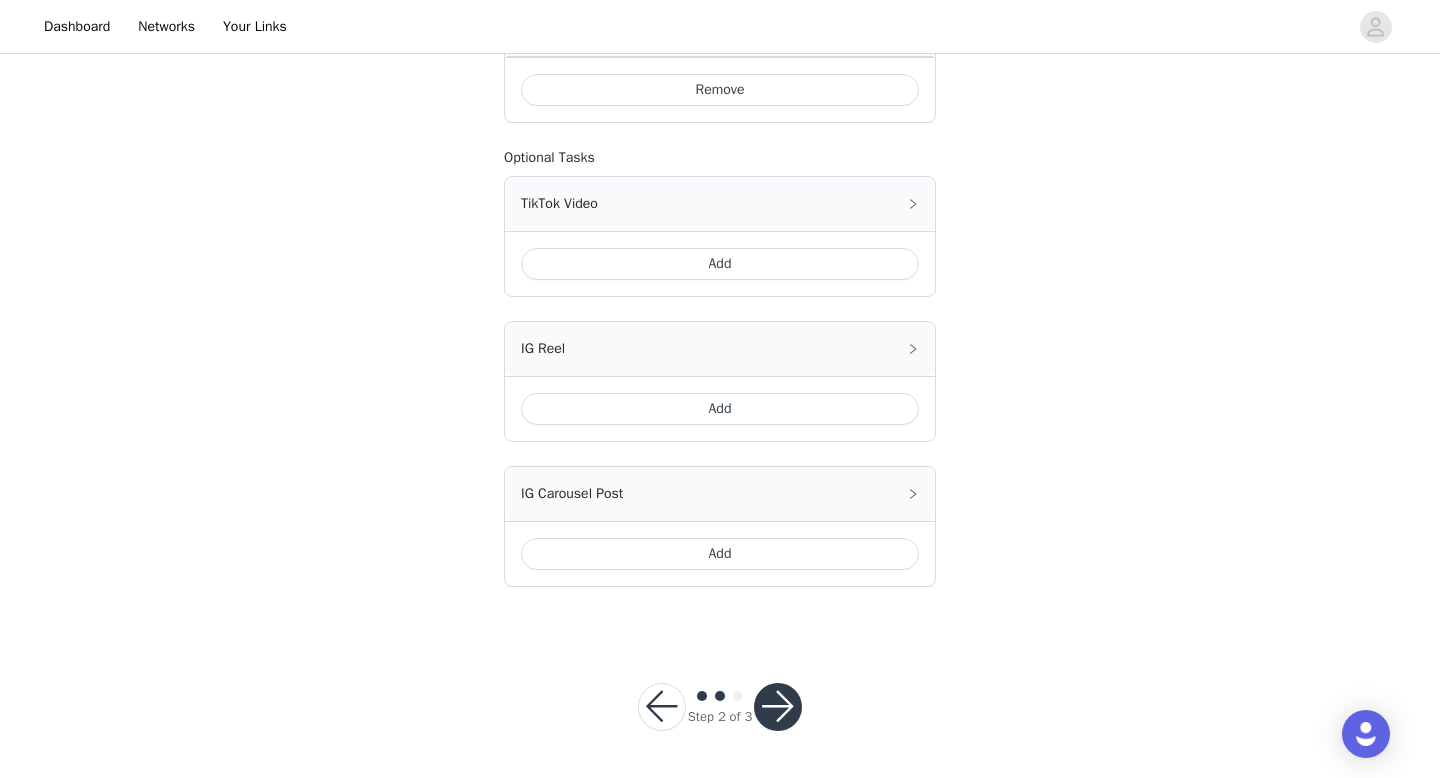 click at bounding box center (778, 707) 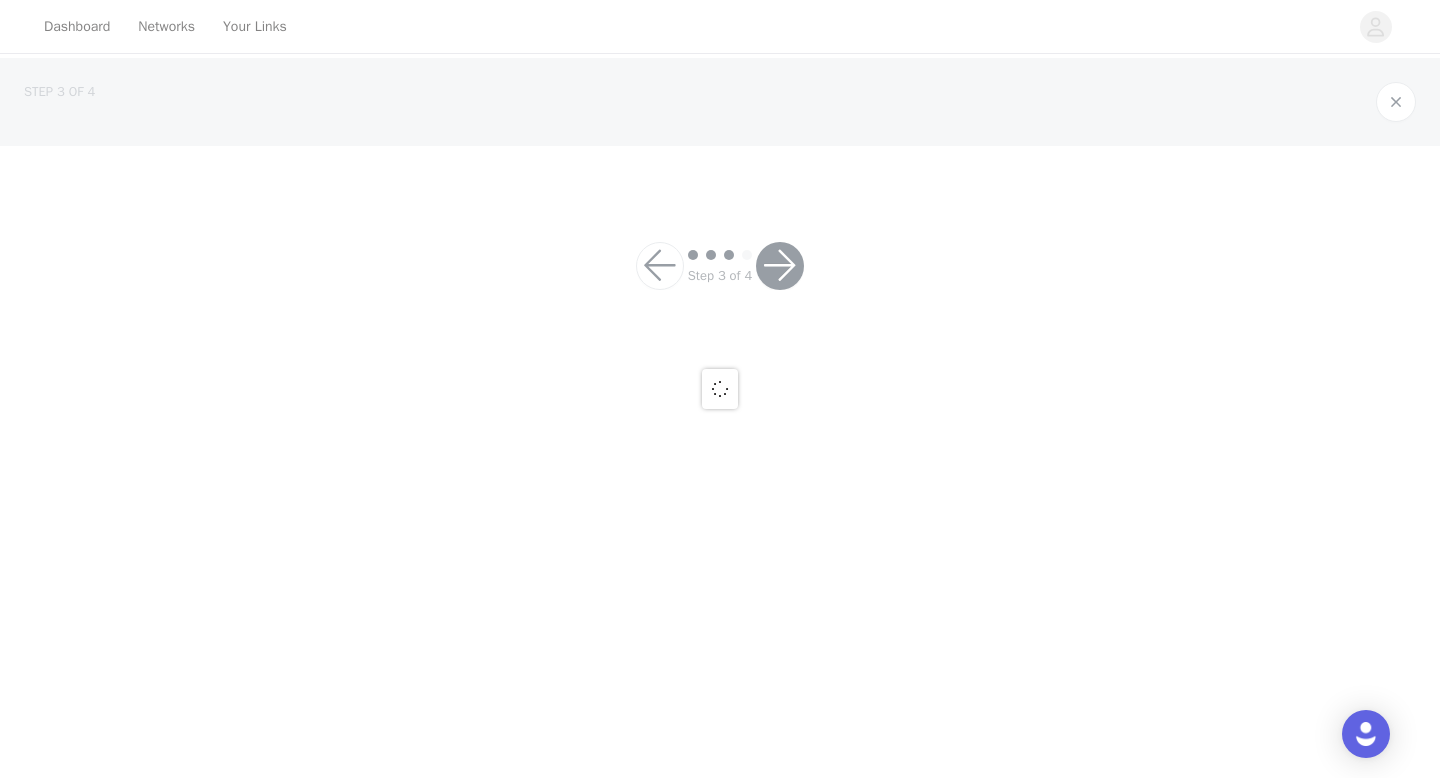scroll, scrollTop: 0, scrollLeft: 0, axis: both 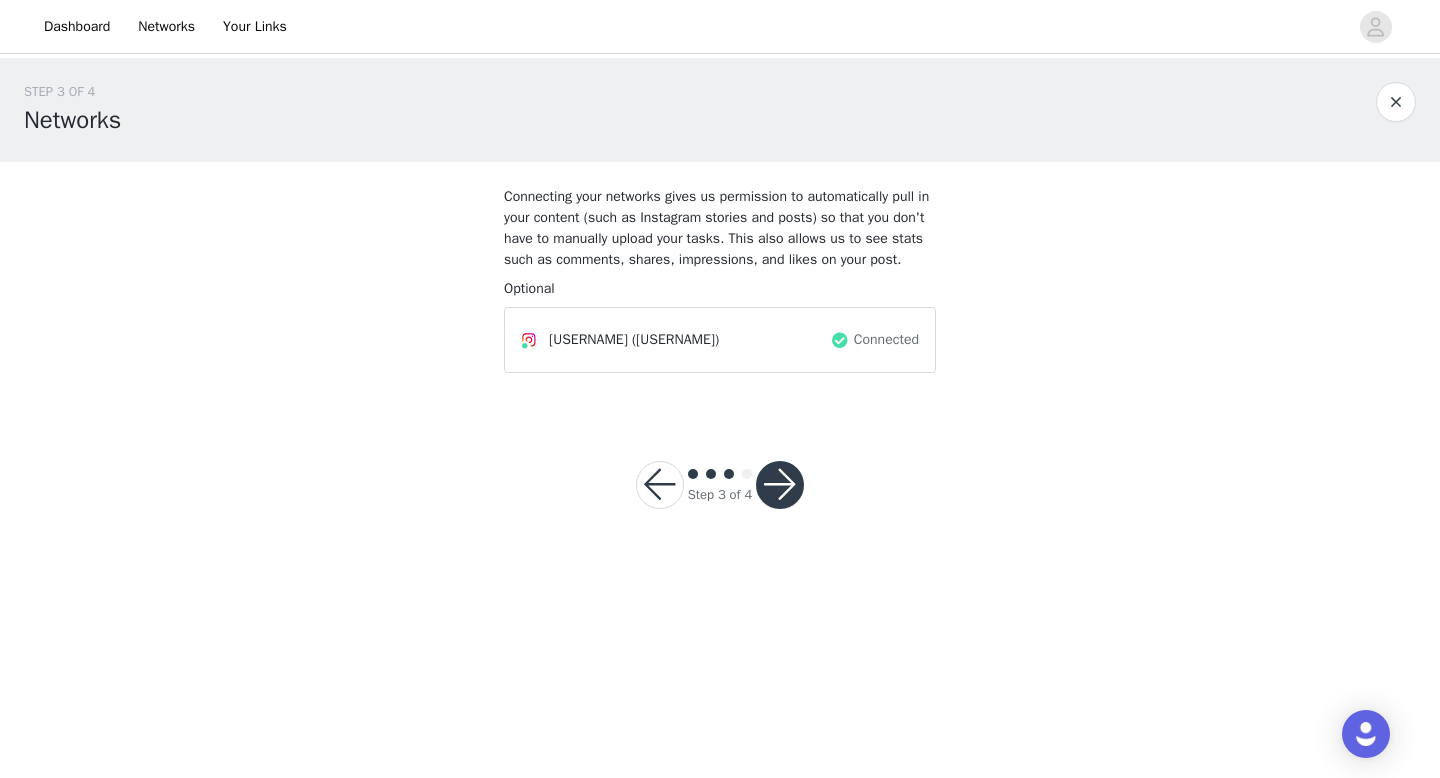 click on "Step 3 of 4" at bounding box center (720, 485) 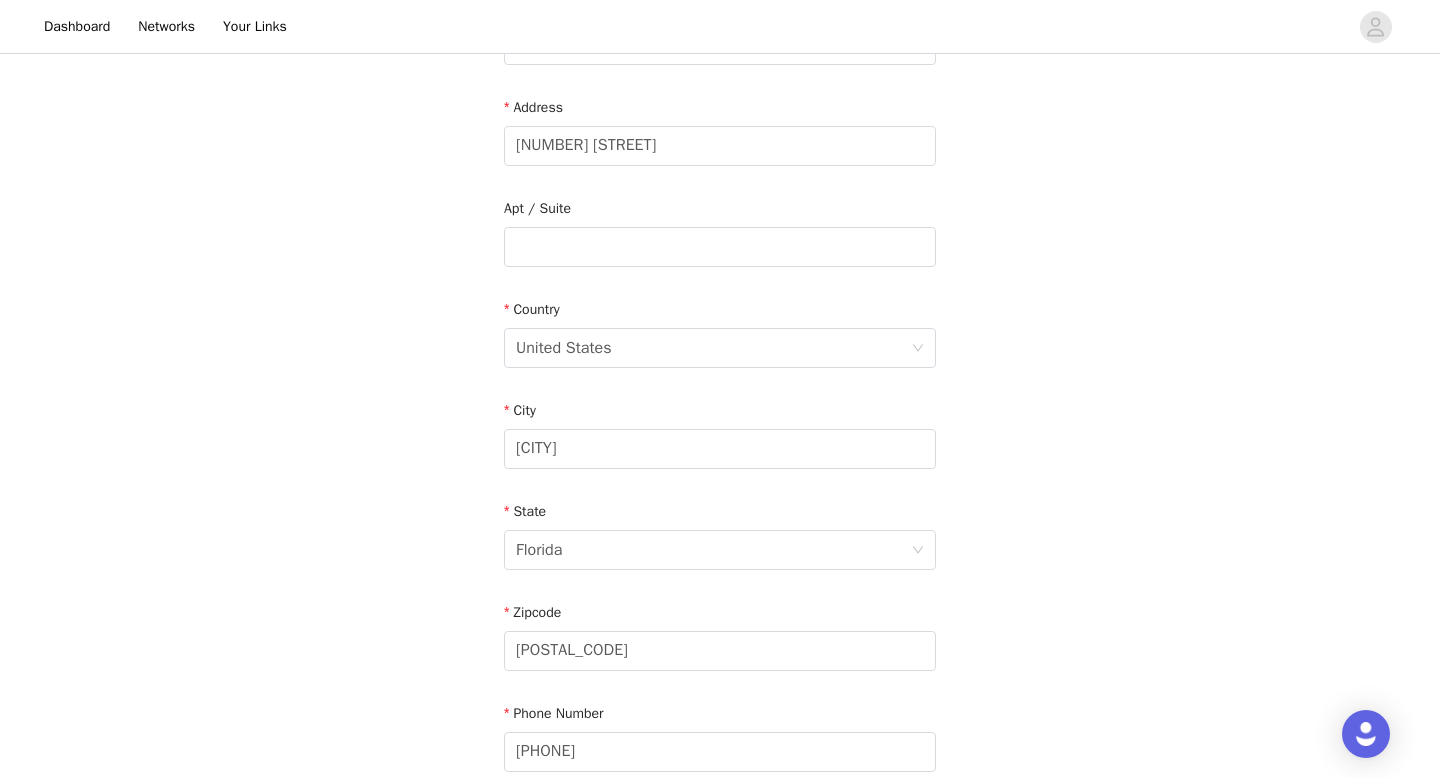 scroll, scrollTop: 585, scrollLeft: 0, axis: vertical 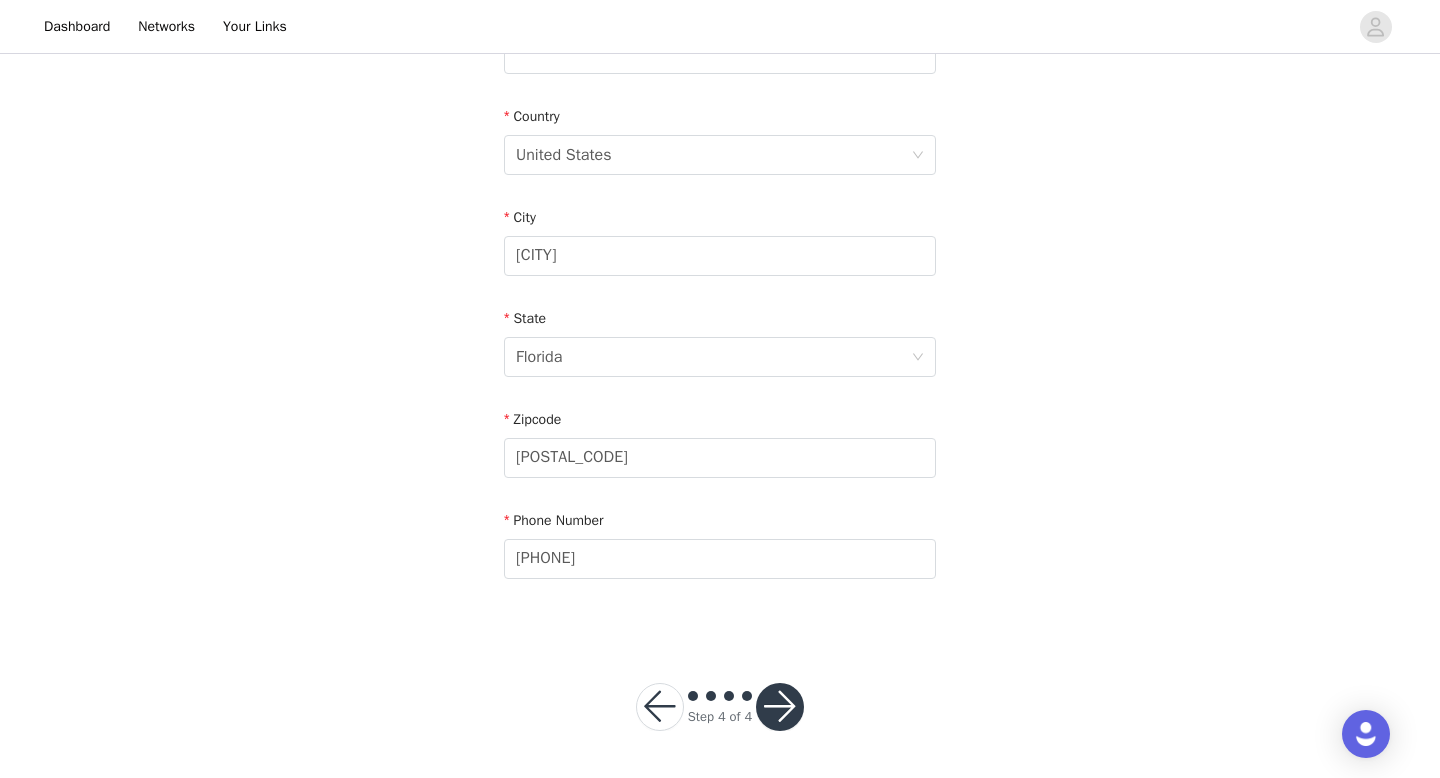 click at bounding box center [780, 707] 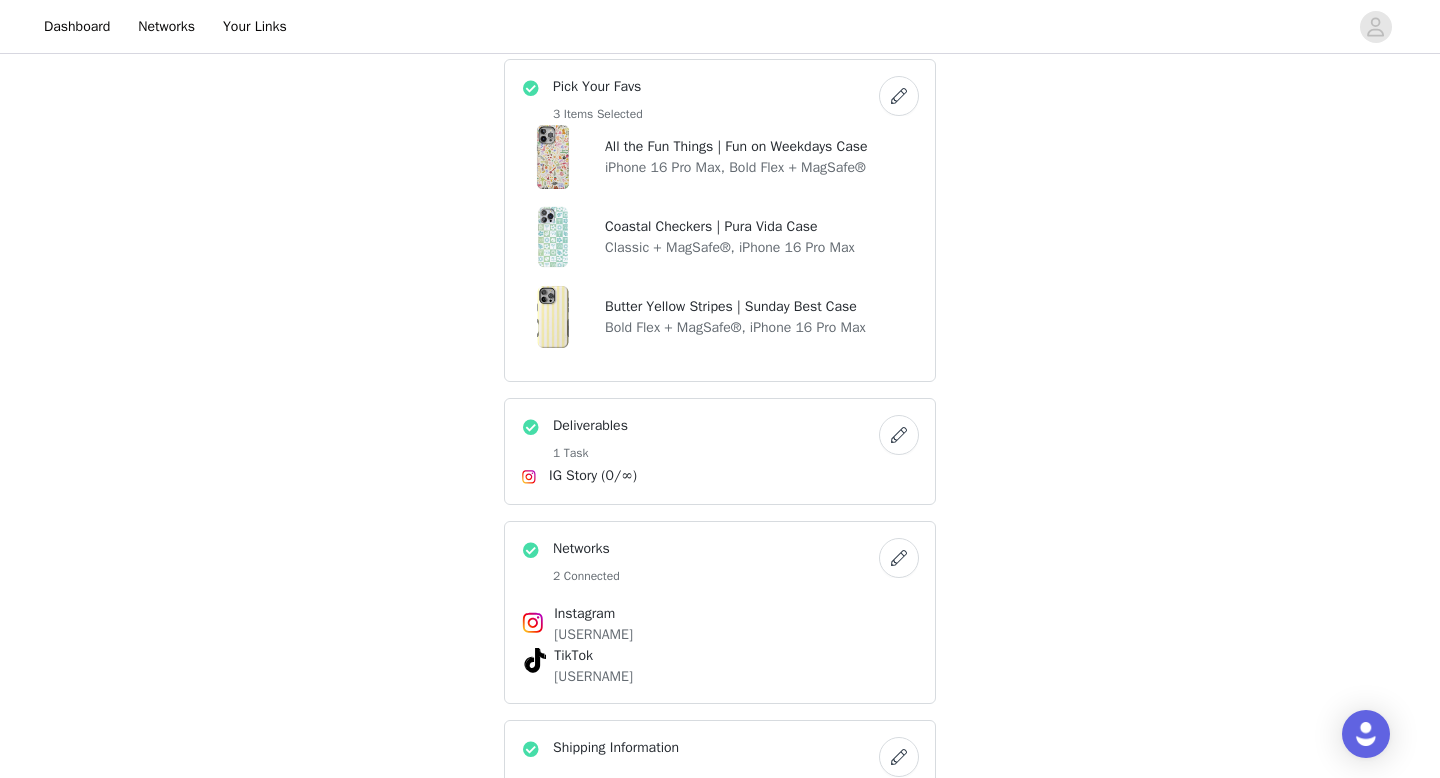 scroll, scrollTop: 554, scrollLeft: 0, axis: vertical 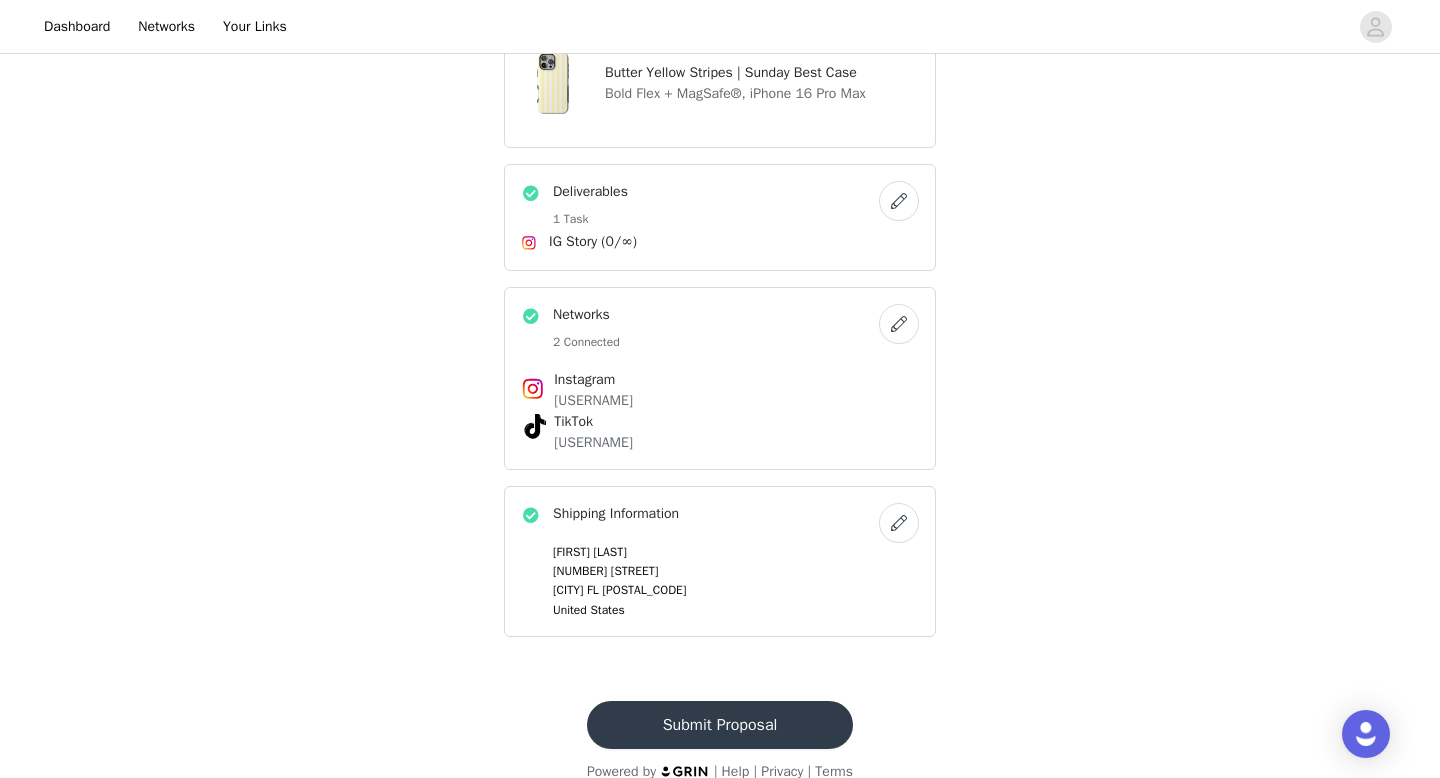 click on "Submit Proposal" at bounding box center [720, 725] 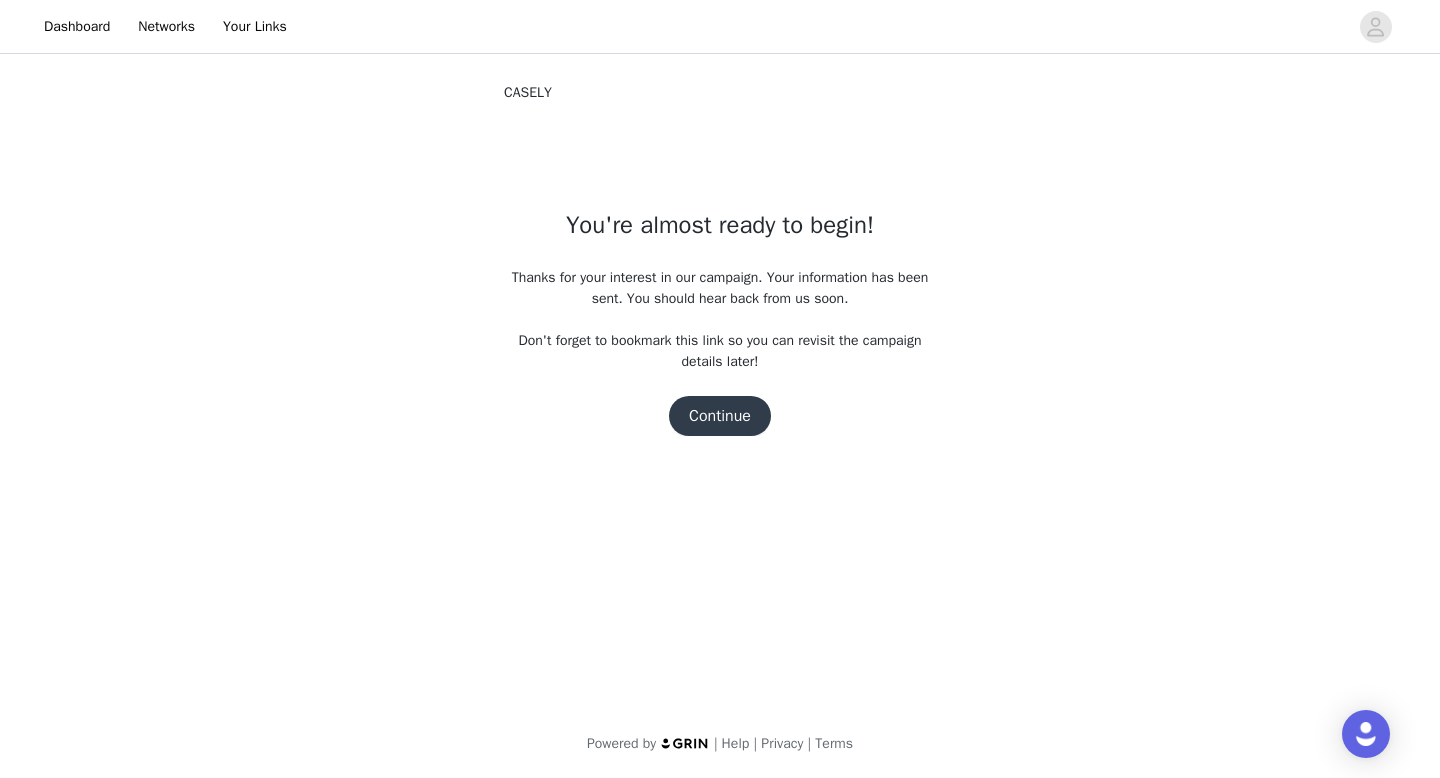 scroll, scrollTop: 0, scrollLeft: 0, axis: both 